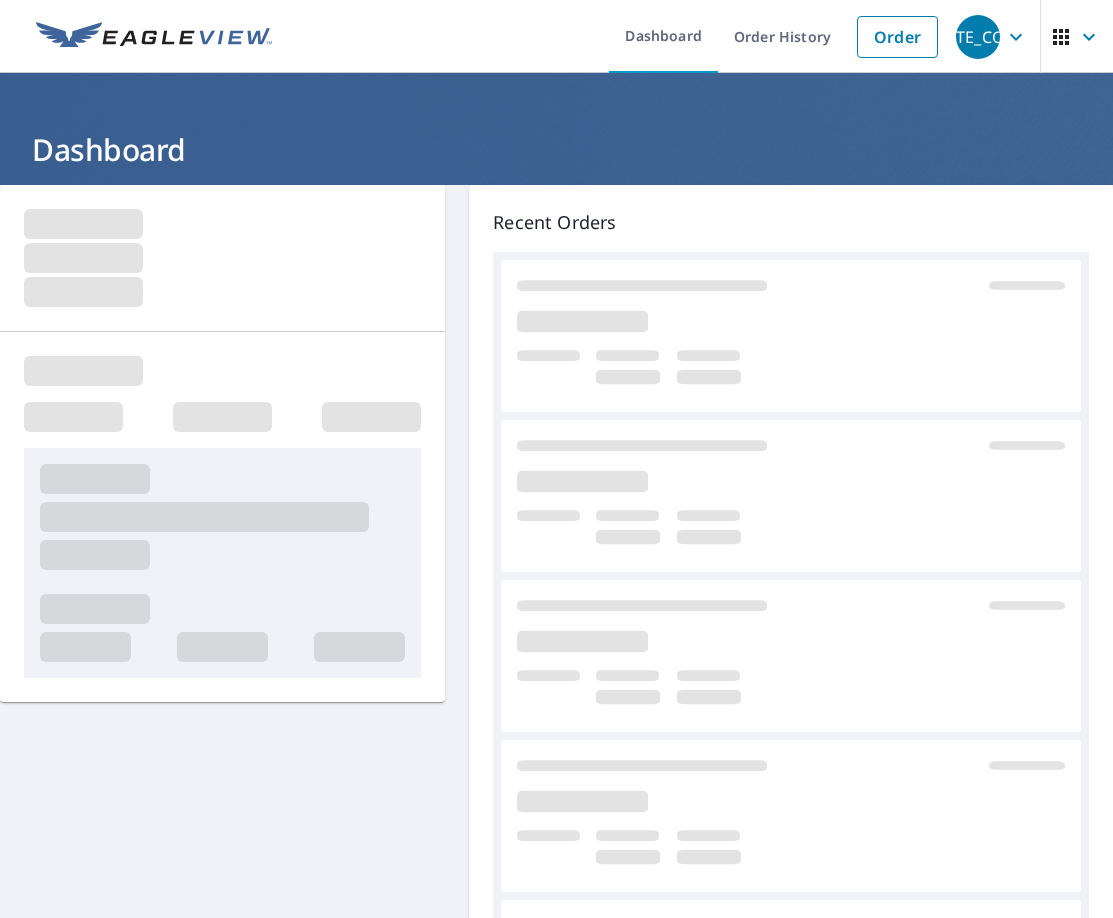scroll, scrollTop: 0, scrollLeft: 0, axis: both 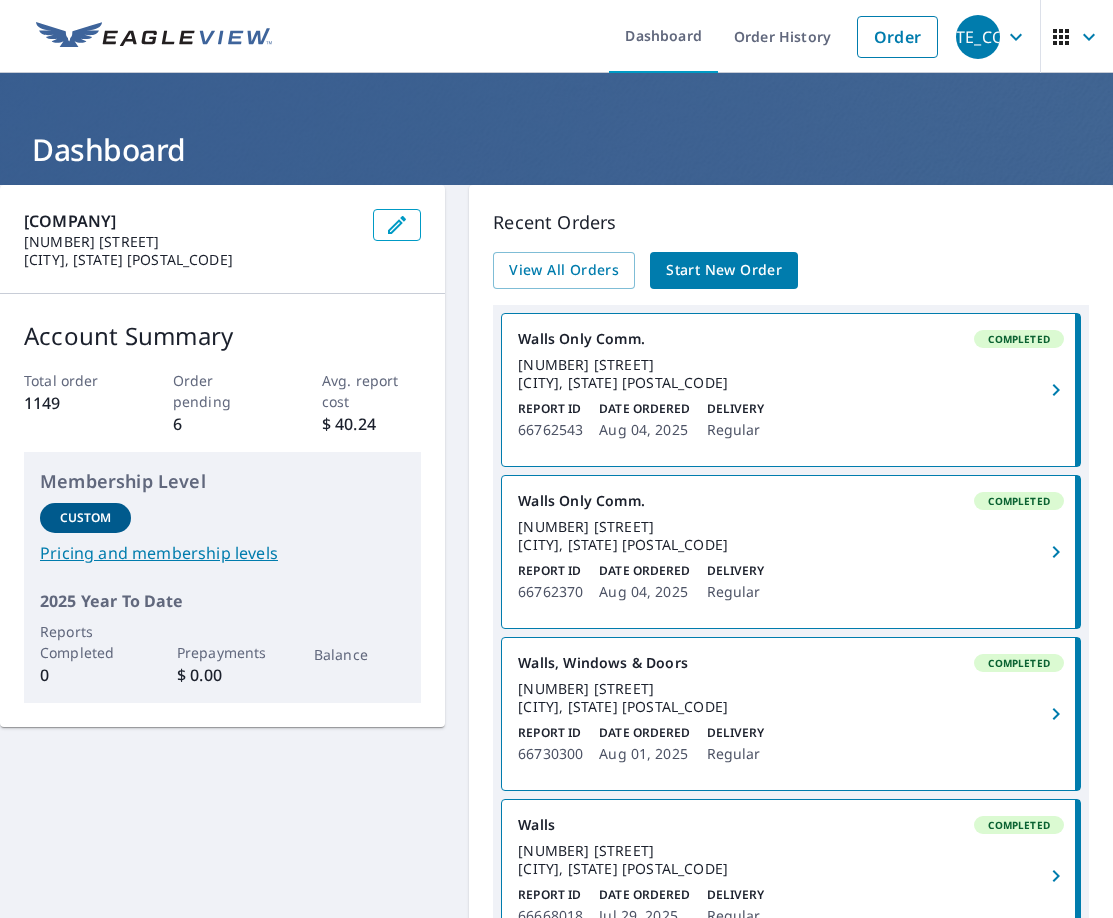 click on "Dashboard Order History Order" at bounding box center (616, 36) 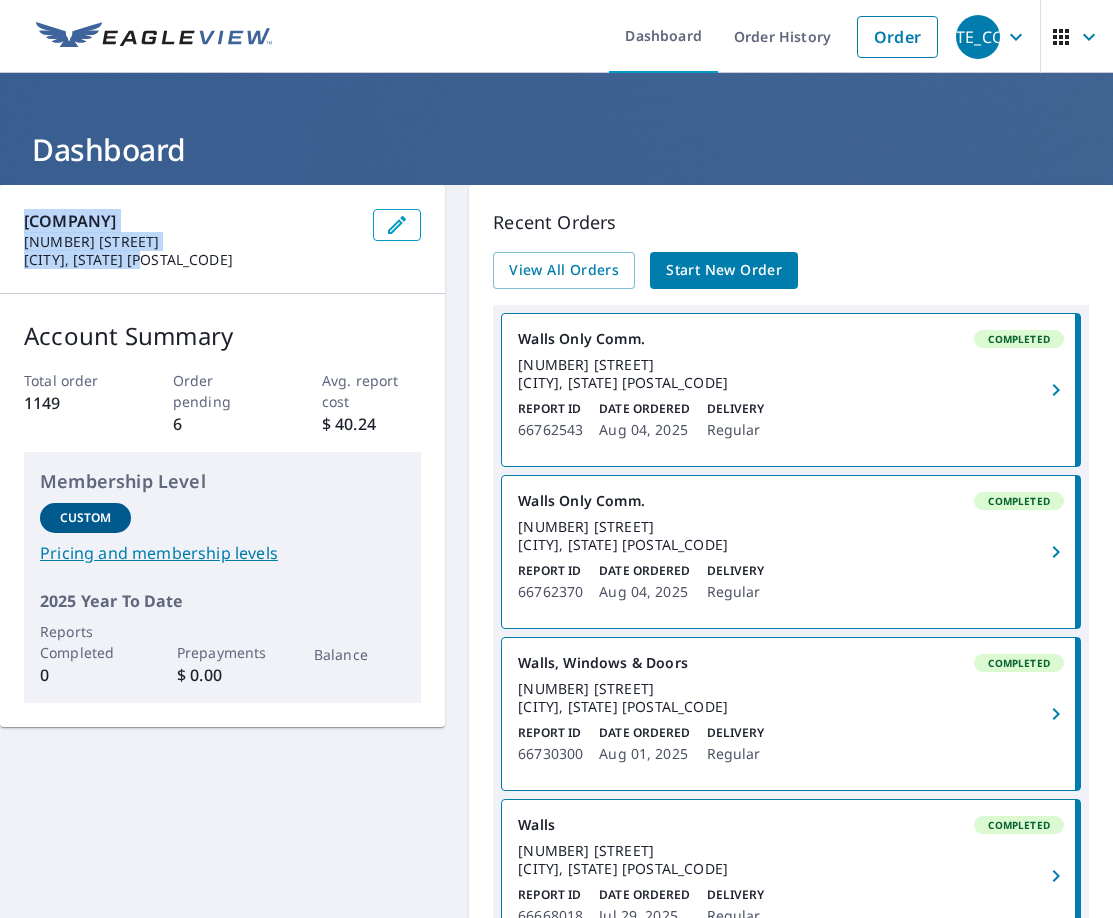 drag, startPoint x: 24, startPoint y: 221, endPoint x: 236, endPoint y: 282, distance: 220.60146 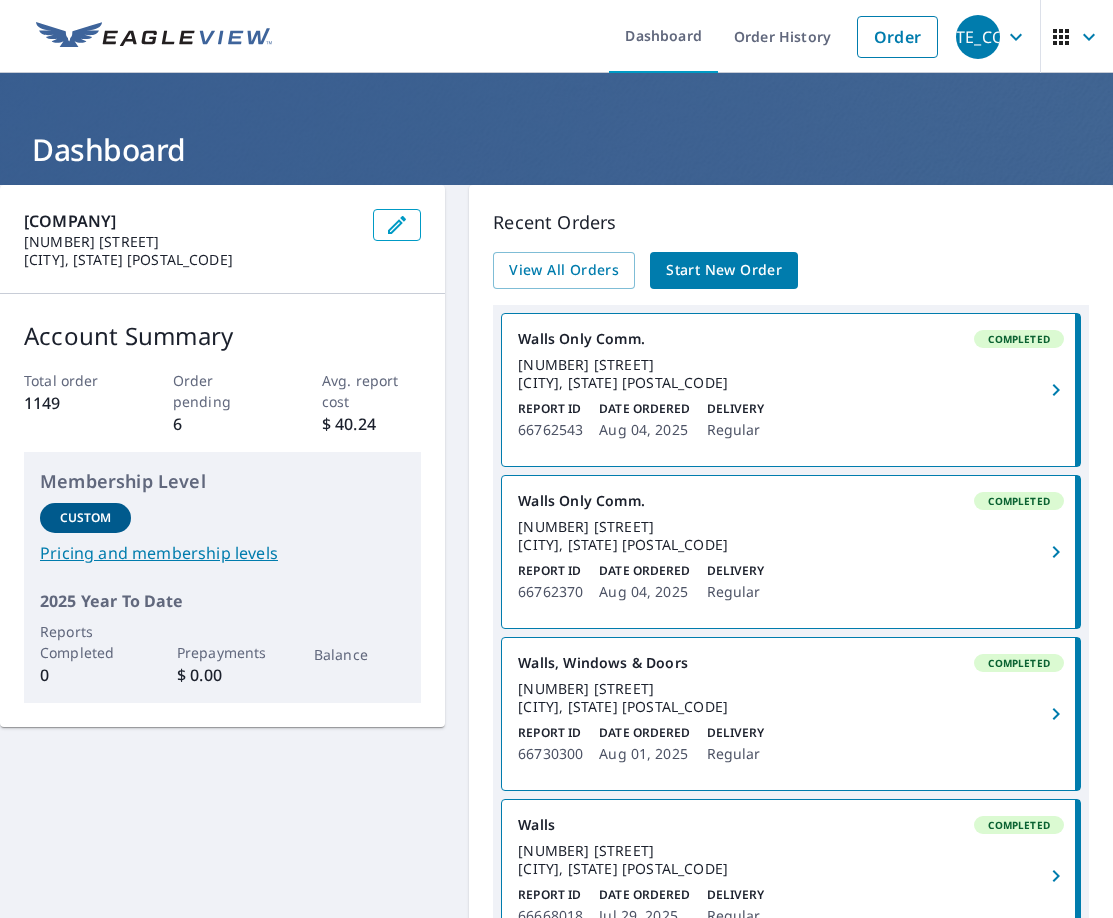 click on "Dashboard Order History Order" at bounding box center (616, 36) 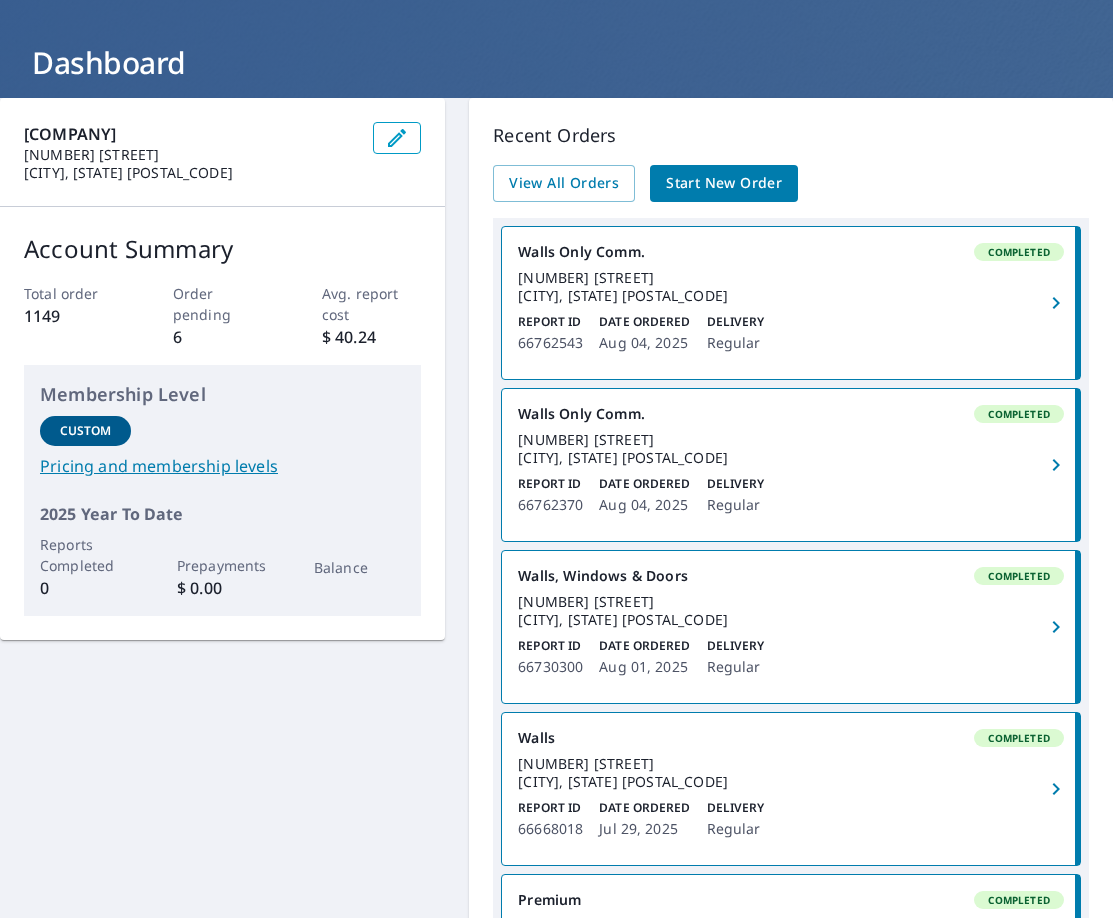 scroll, scrollTop: 0, scrollLeft: 0, axis: both 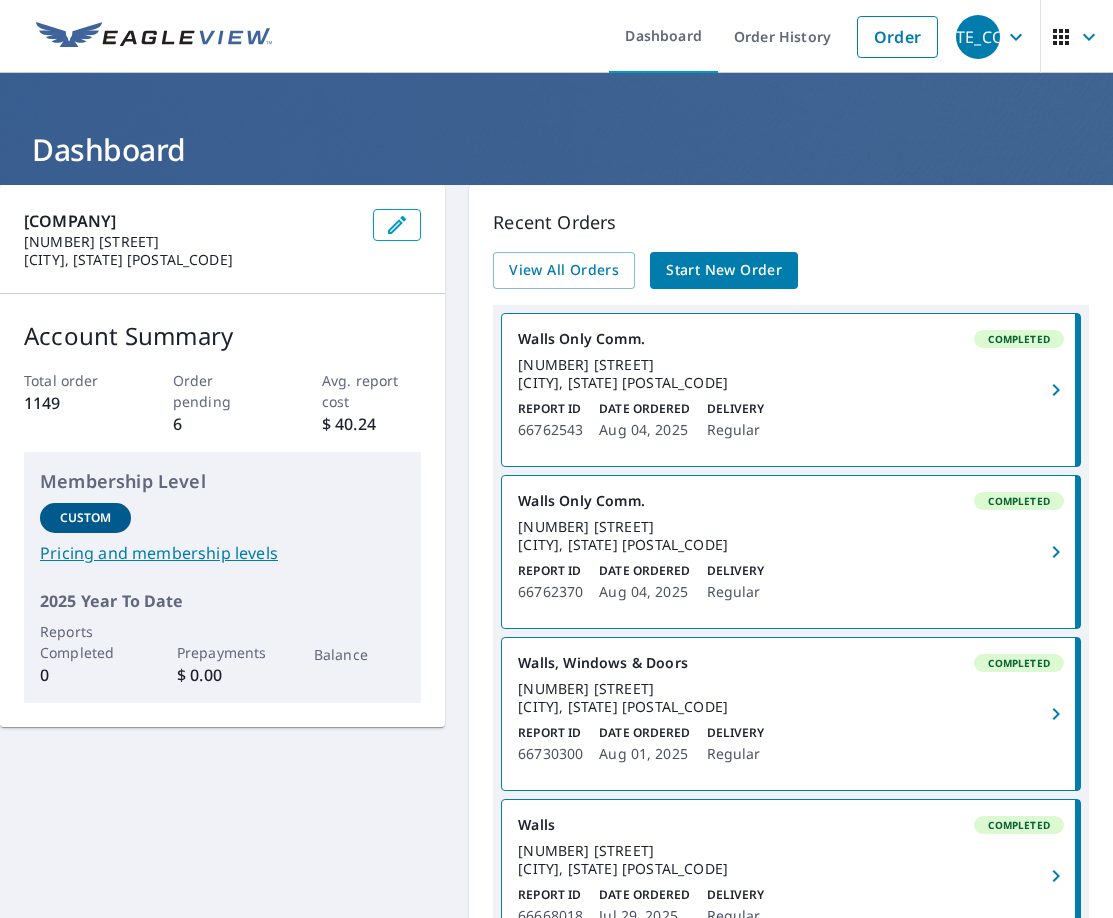 click on "Dashboard Order History Order" at bounding box center (616, 36) 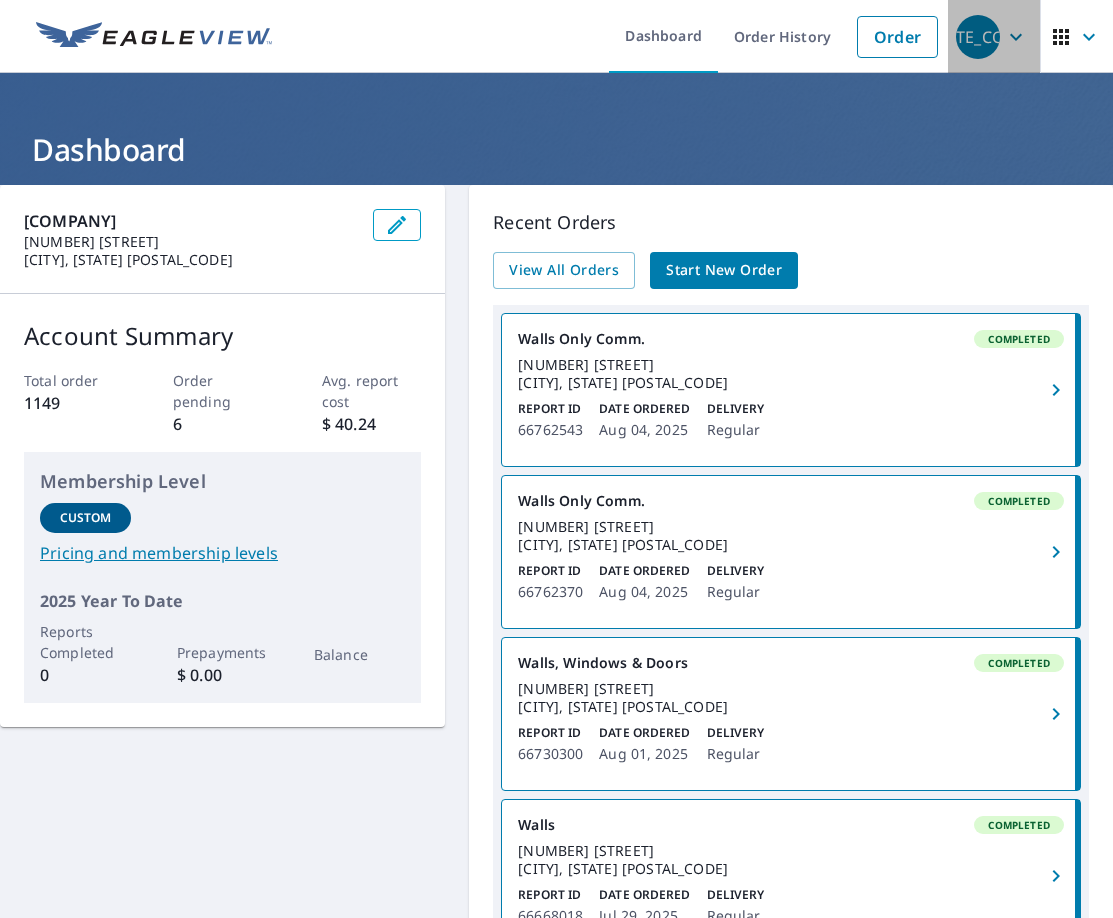 click 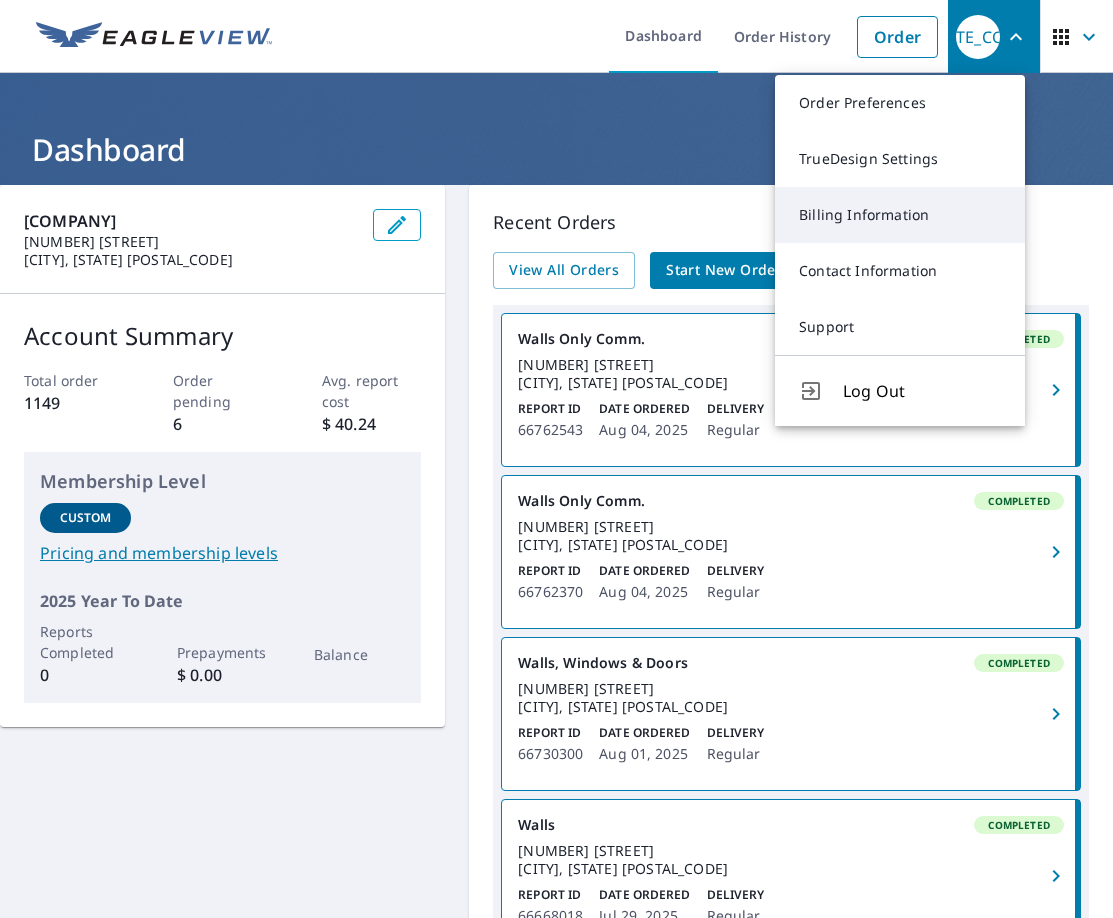 click on "Billing Information" at bounding box center [900, 215] 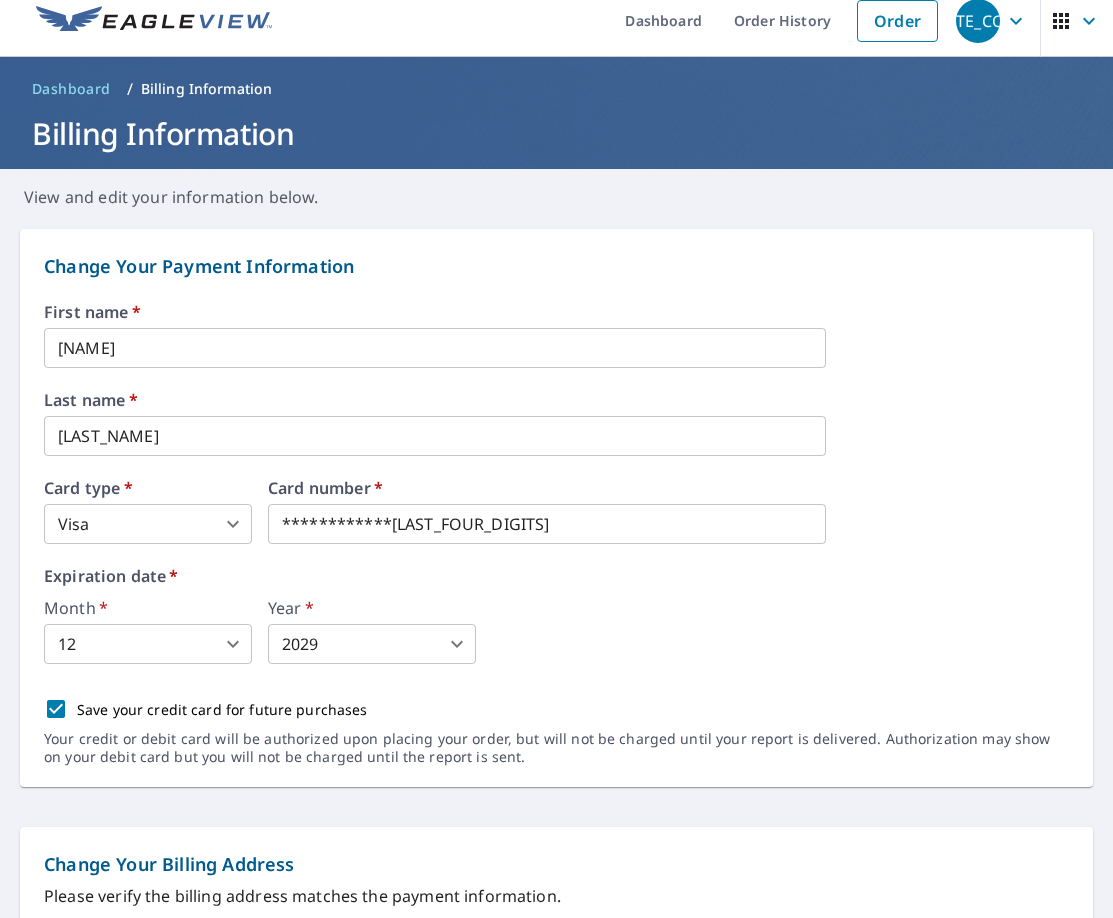 scroll, scrollTop: 0, scrollLeft: 0, axis: both 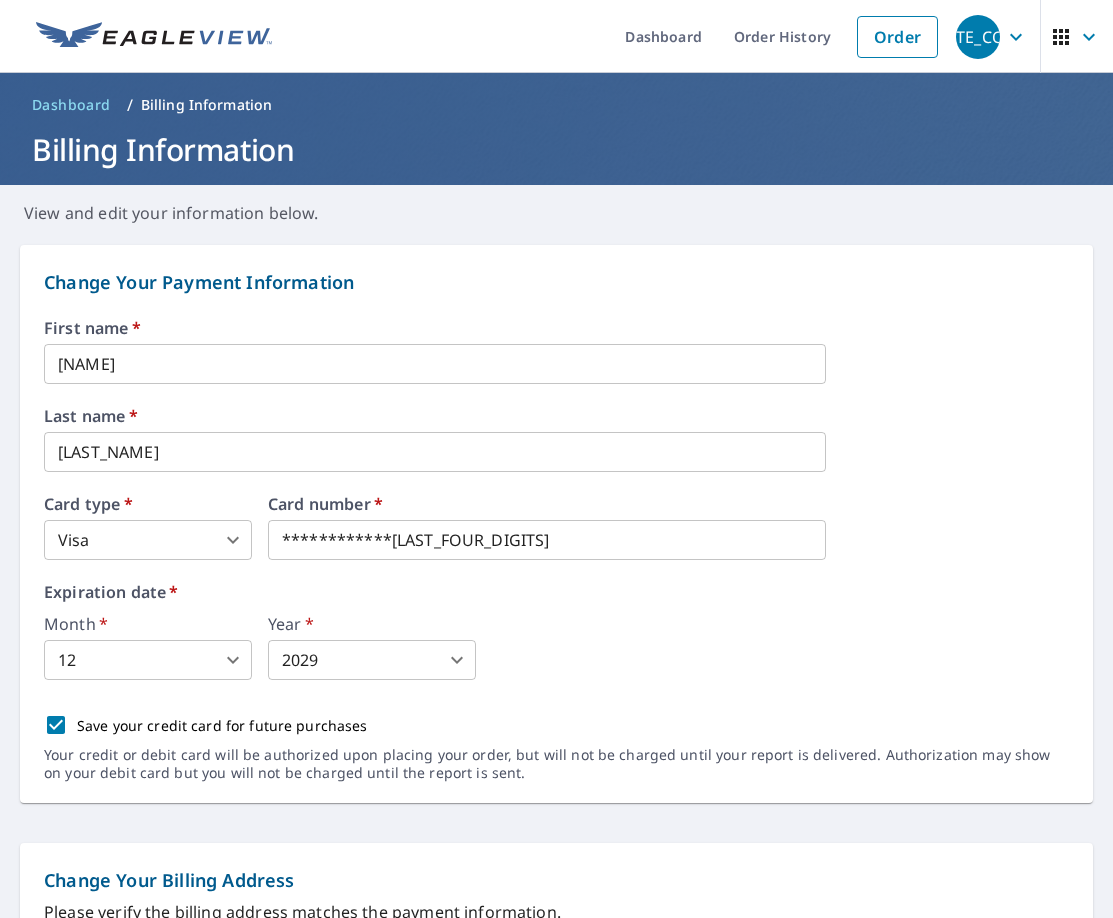 click on "Dashboard Order History Order" at bounding box center (616, 36) 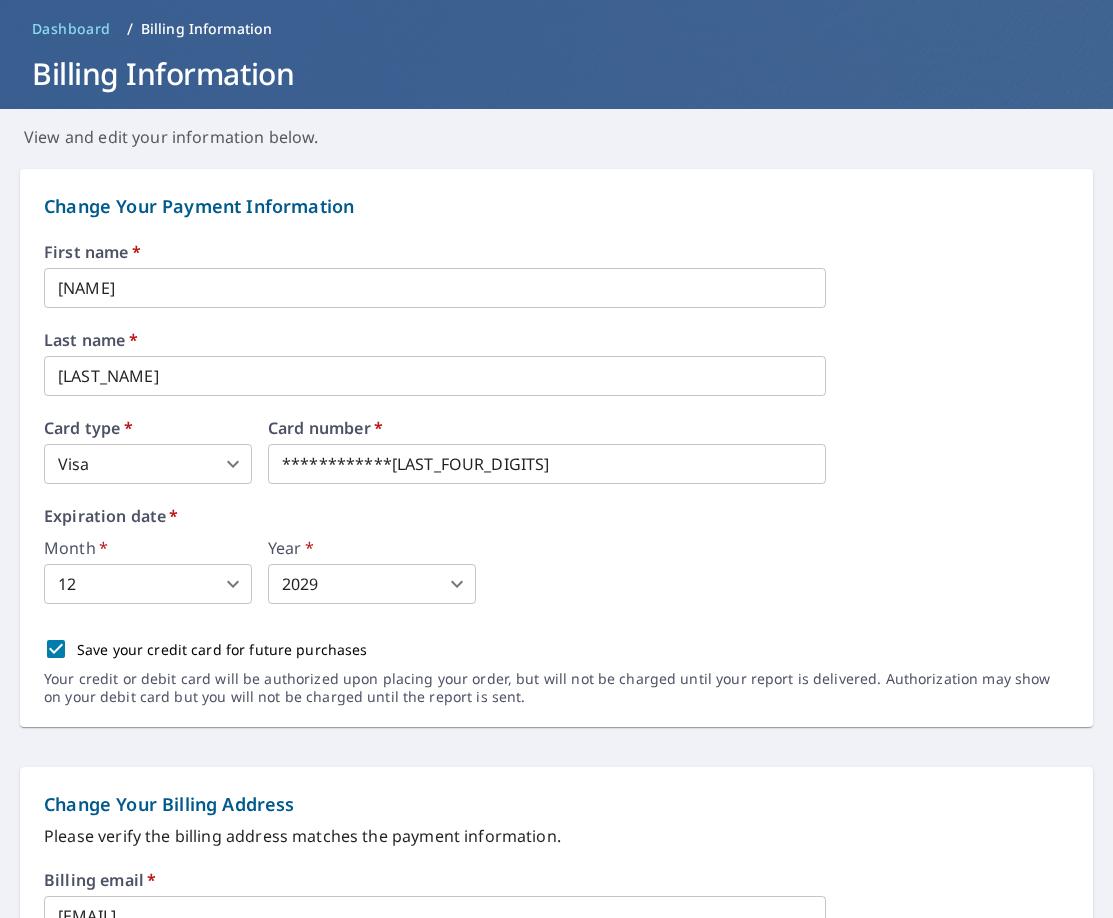 scroll, scrollTop: 0, scrollLeft: 0, axis: both 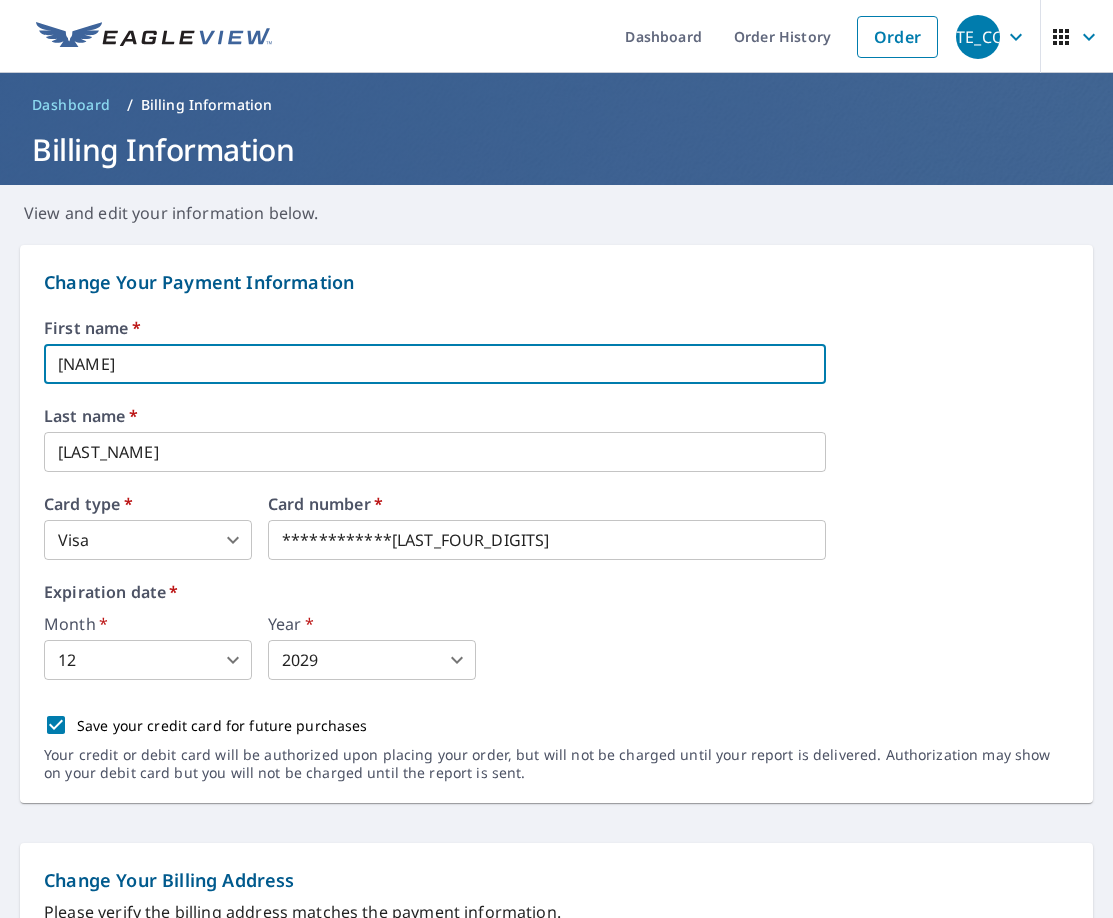click on "[NAME]" at bounding box center [435, 364] 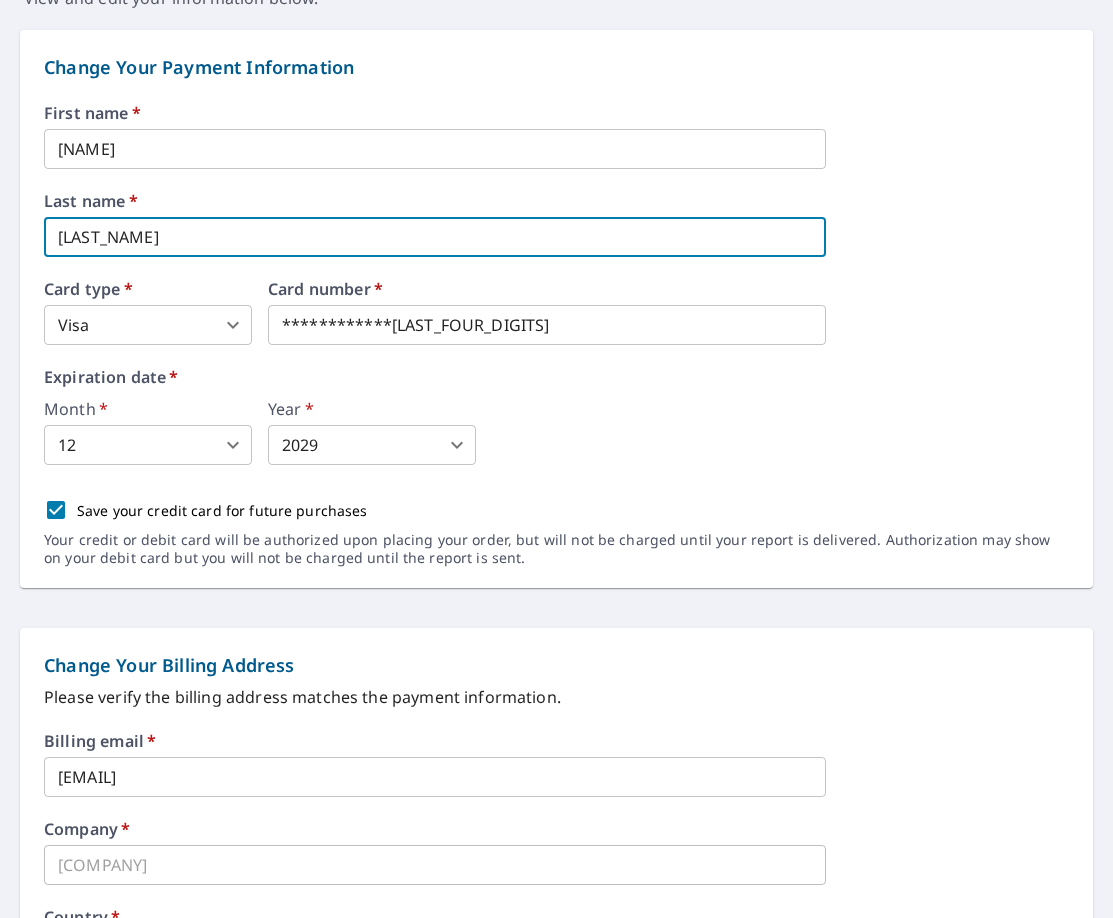 scroll, scrollTop: 0, scrollLeft: 0, axis: both 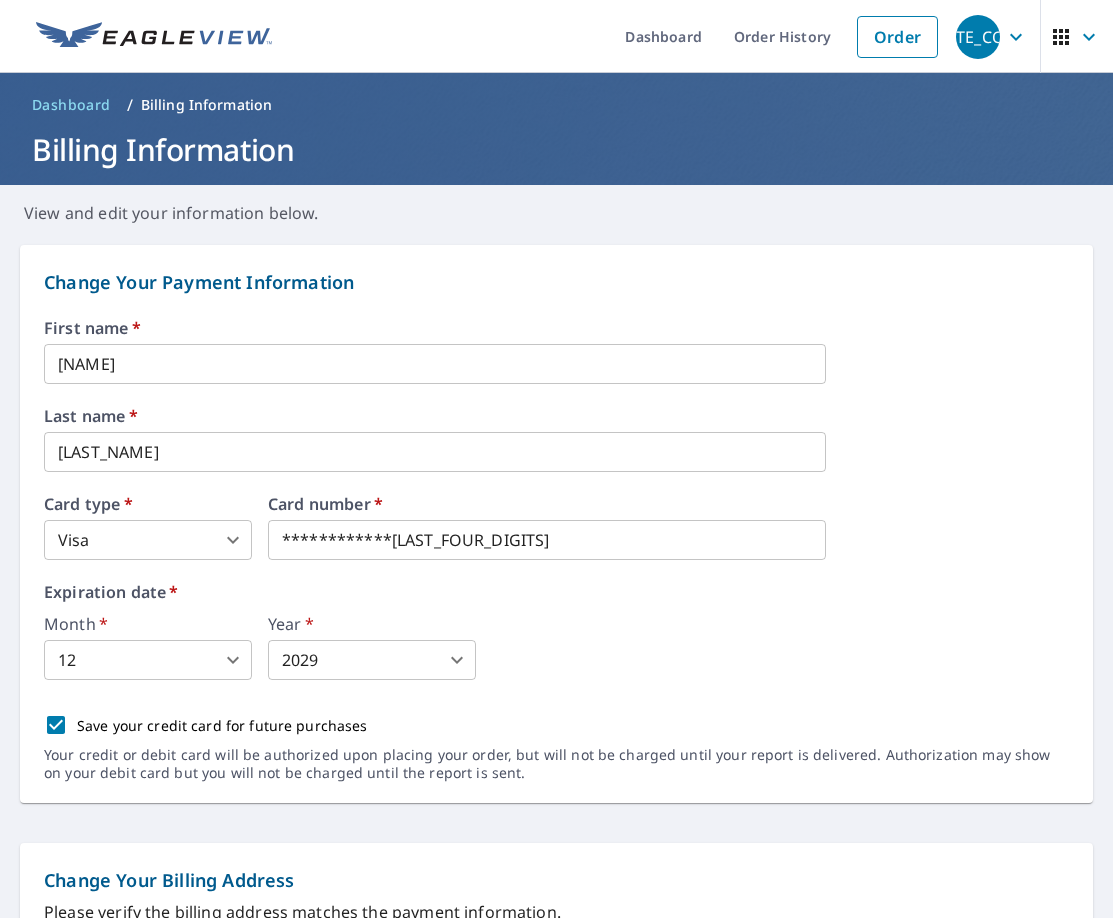 click on "Dashboard Order History Order" at bounding box center (616, 36) 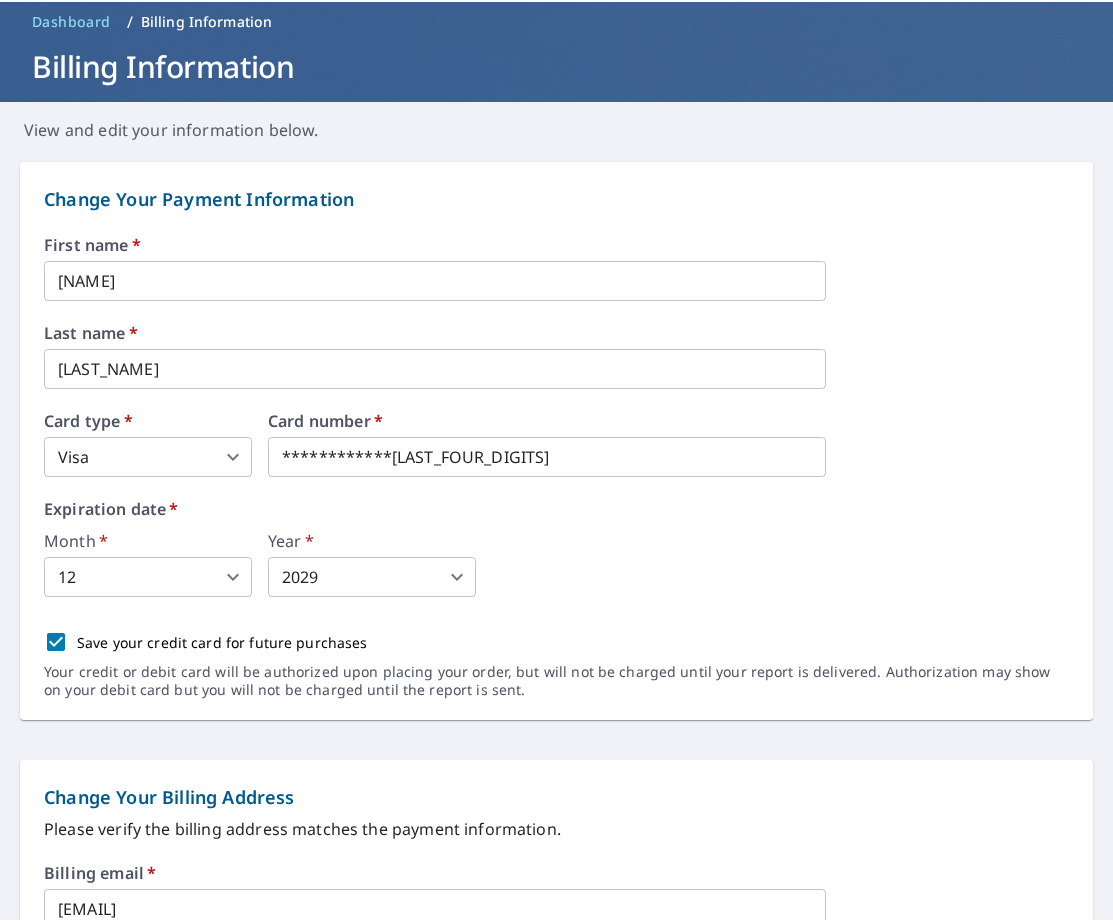 scroll, scrollTop: 0, scrollLeft: 0, axis: both 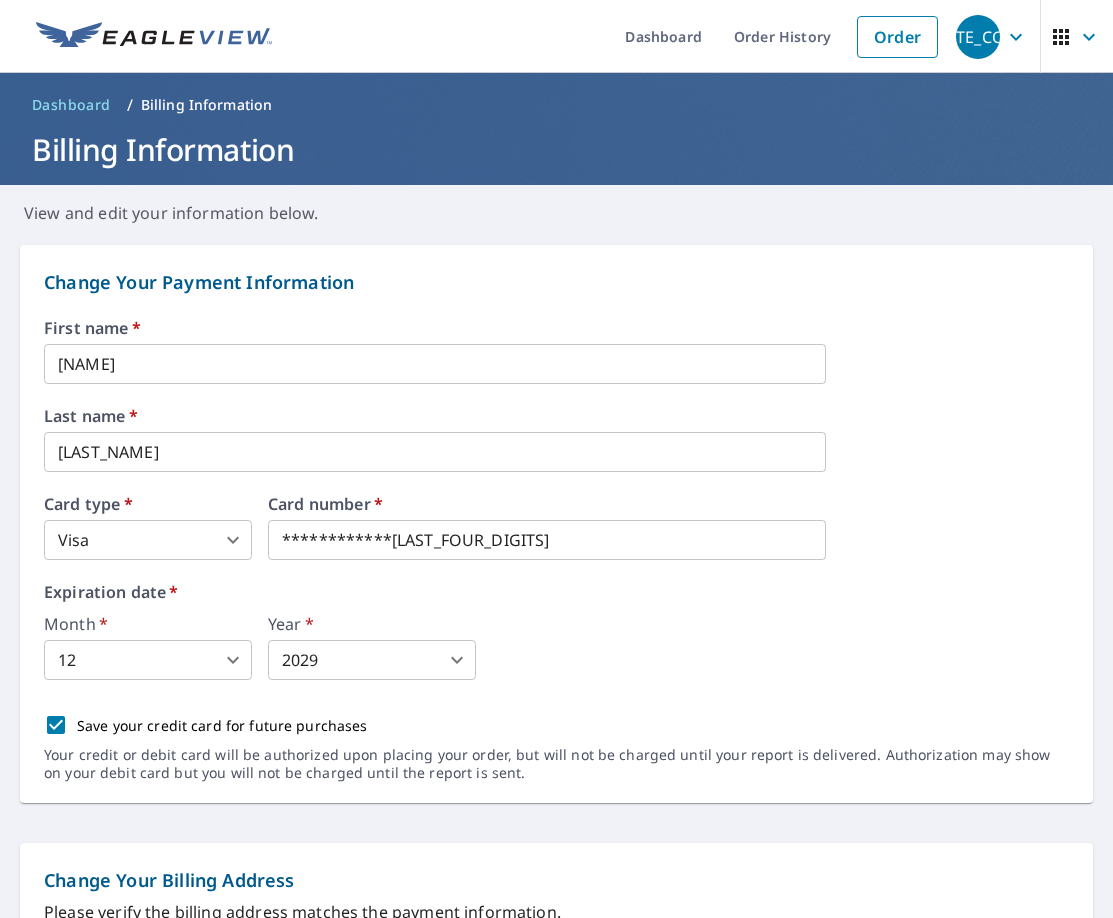 click on "Dashboard Order History Order" at bounding box center (616, 36) 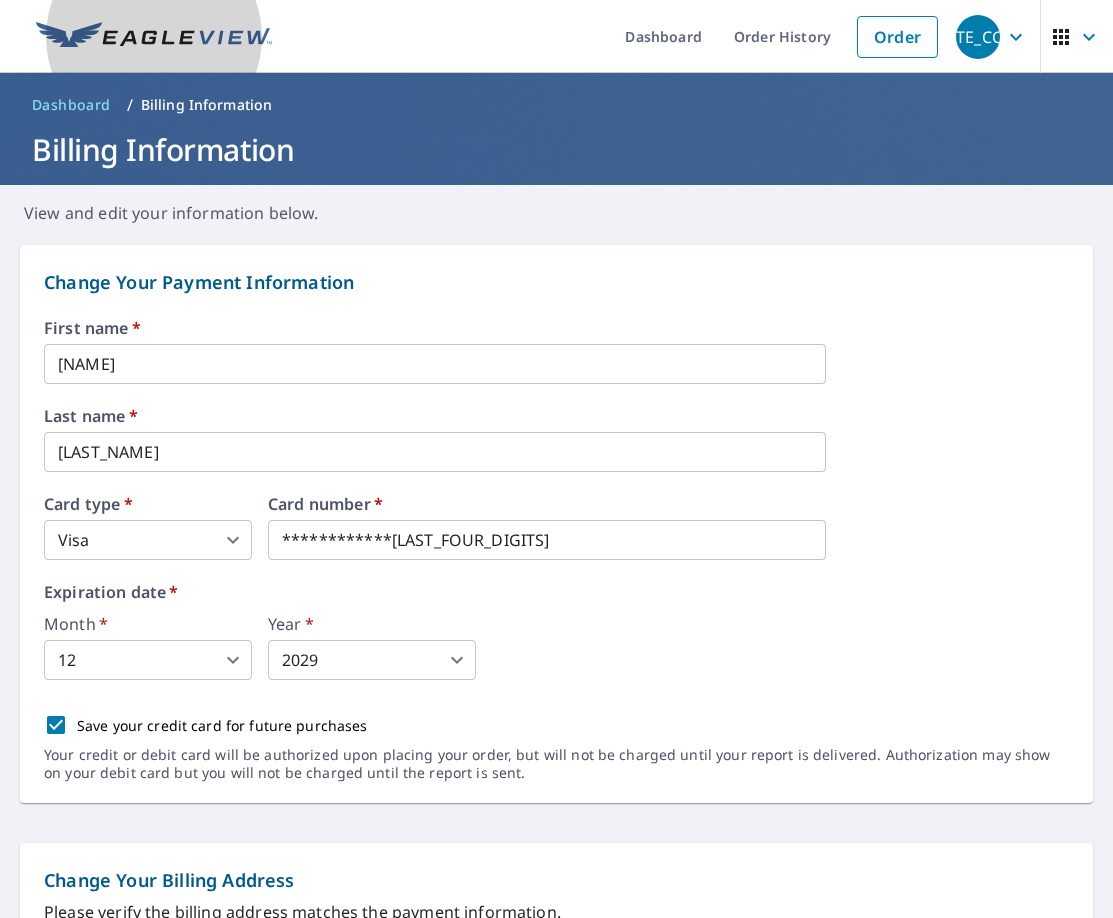 click at bounding box center (154, 37) 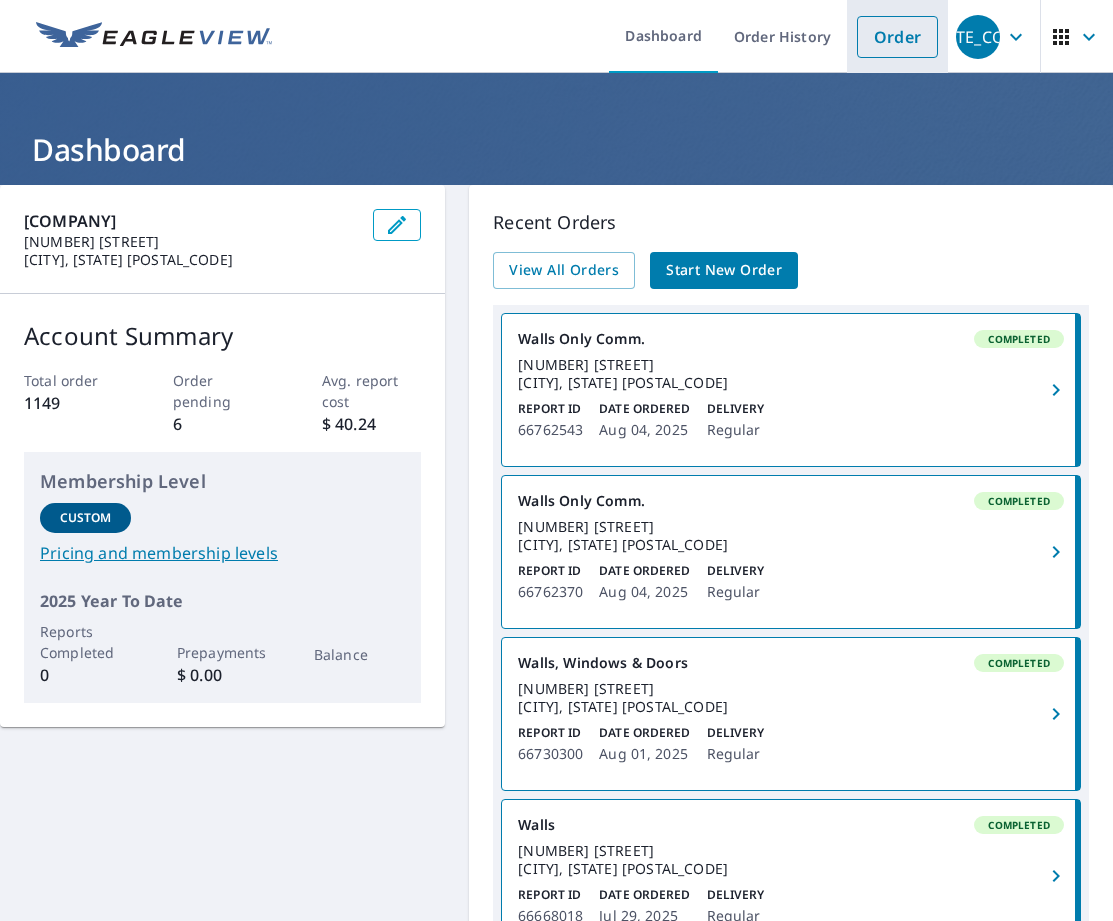 click on "Order" at bounding box center [897, 37] 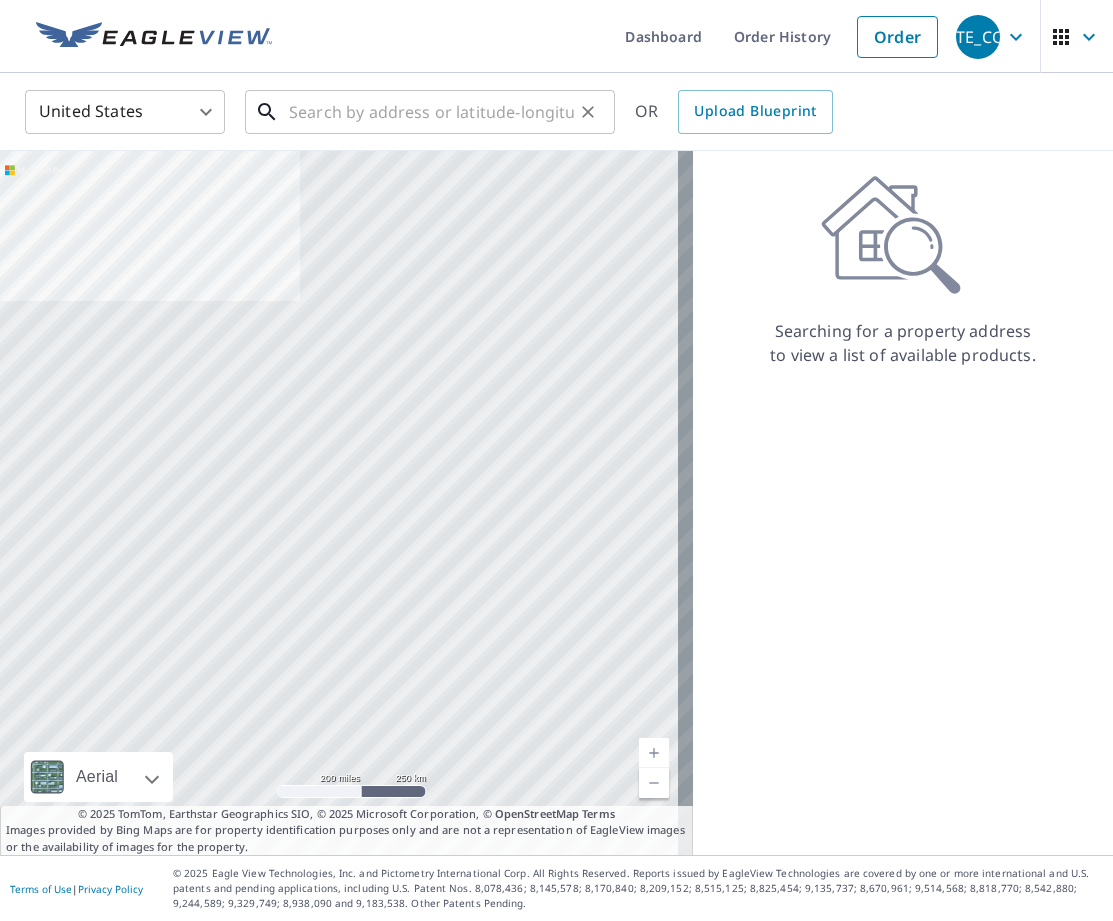 click at bounding box center [431, 112] 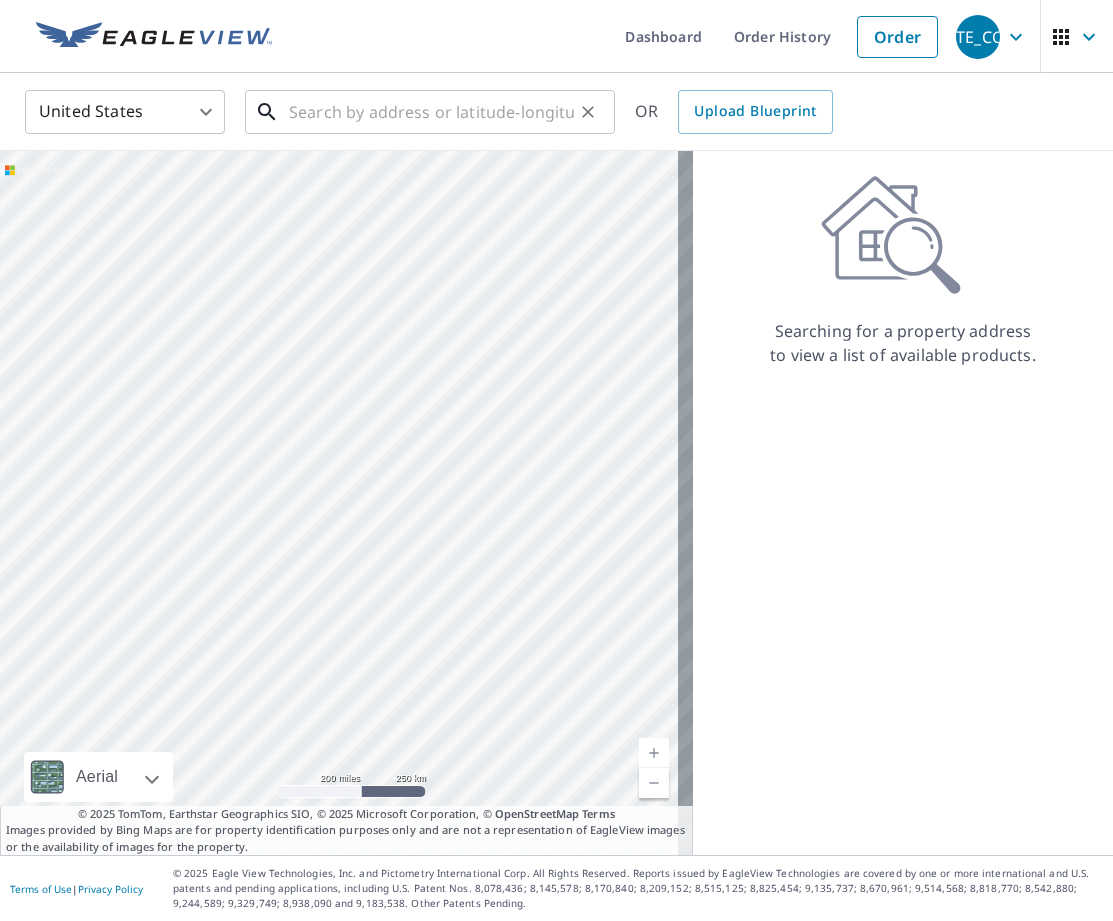 click on "​" at bounding box center [430, 112] 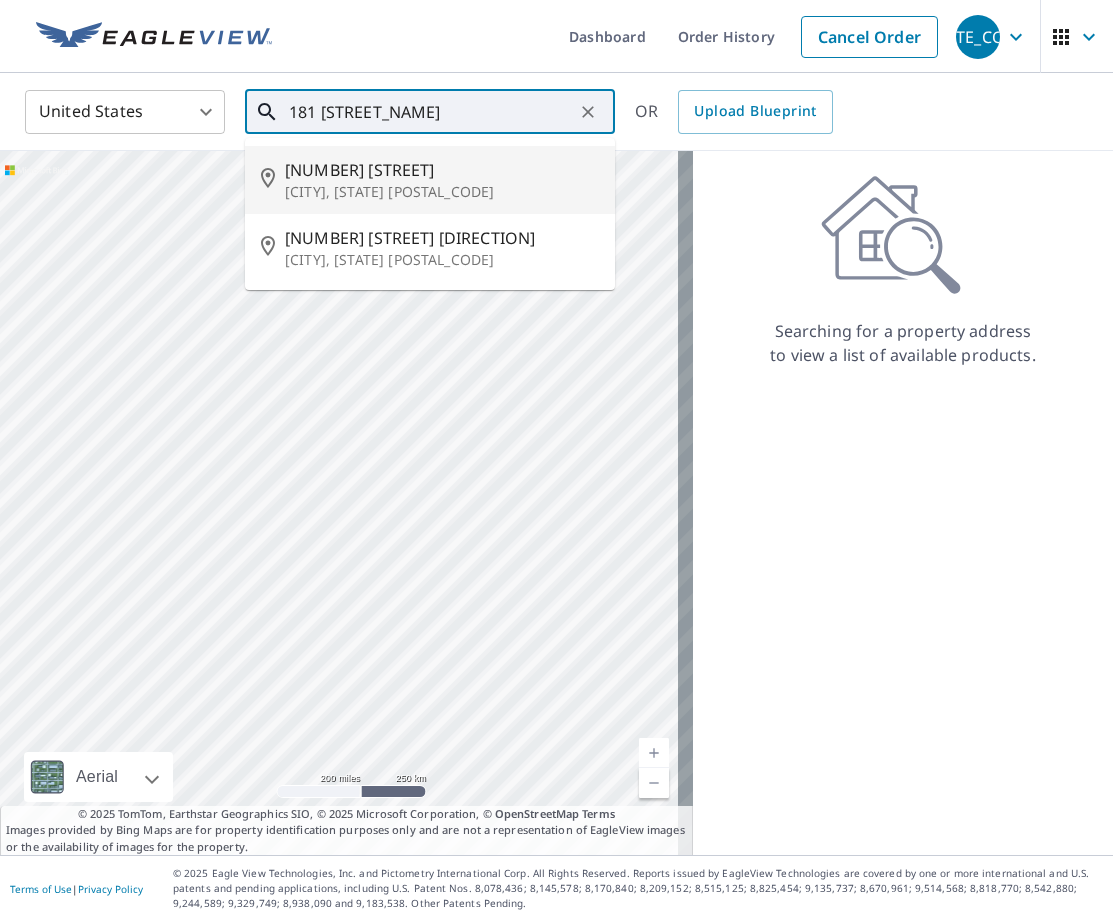 click on "[NUMBER] [STREET]" at bounding box center (442, 170) 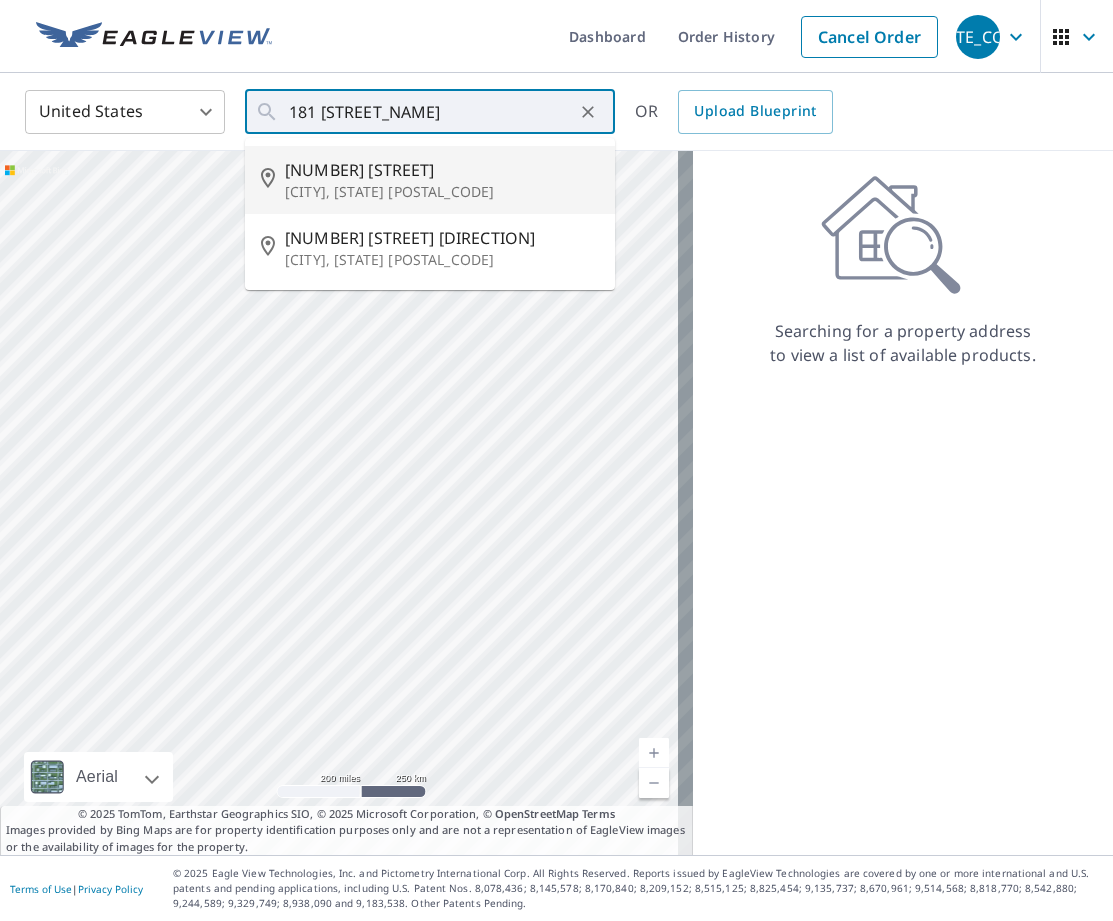 type on "[NUMBER] [STREET] [CITY], [STATE] [POSTAL_CODE]" 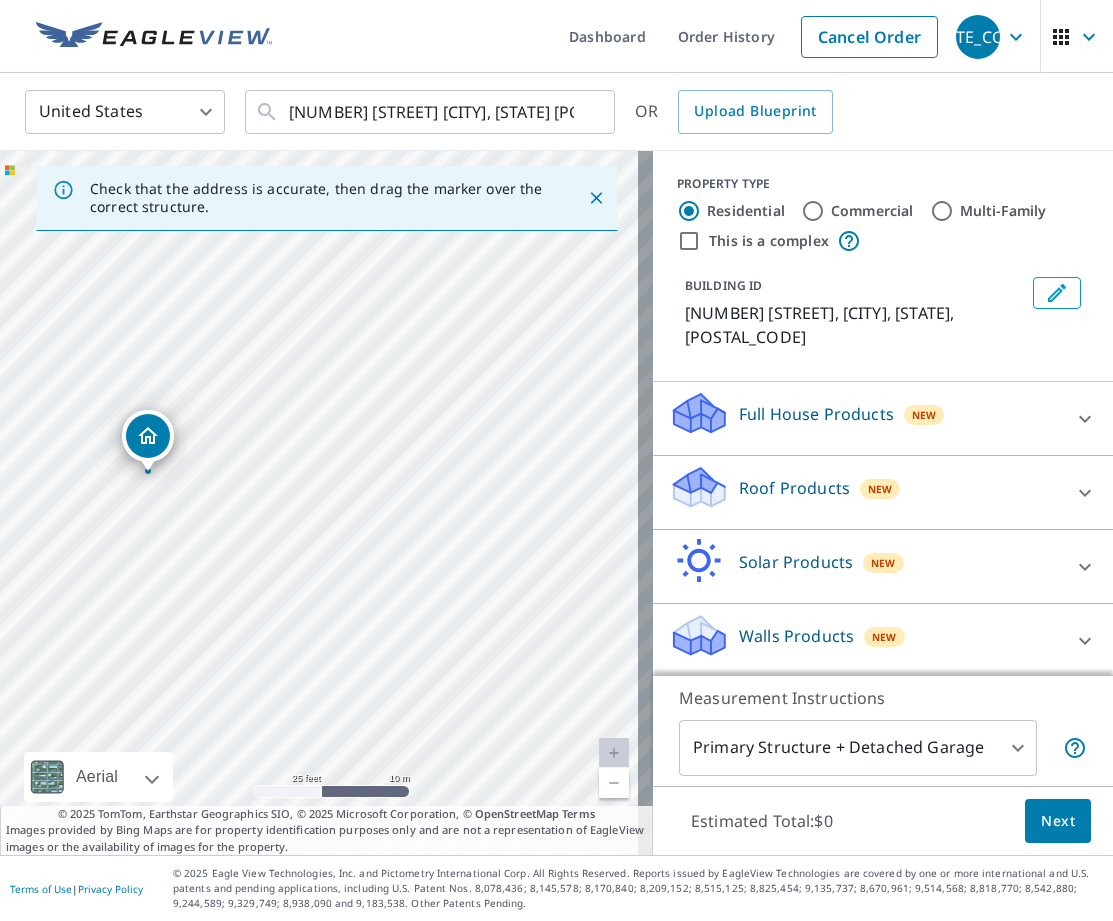 drag, startPoint x: 155, startPoint y: 450, endPoint x: 156, endPoint y: 434, distance: 16.03122 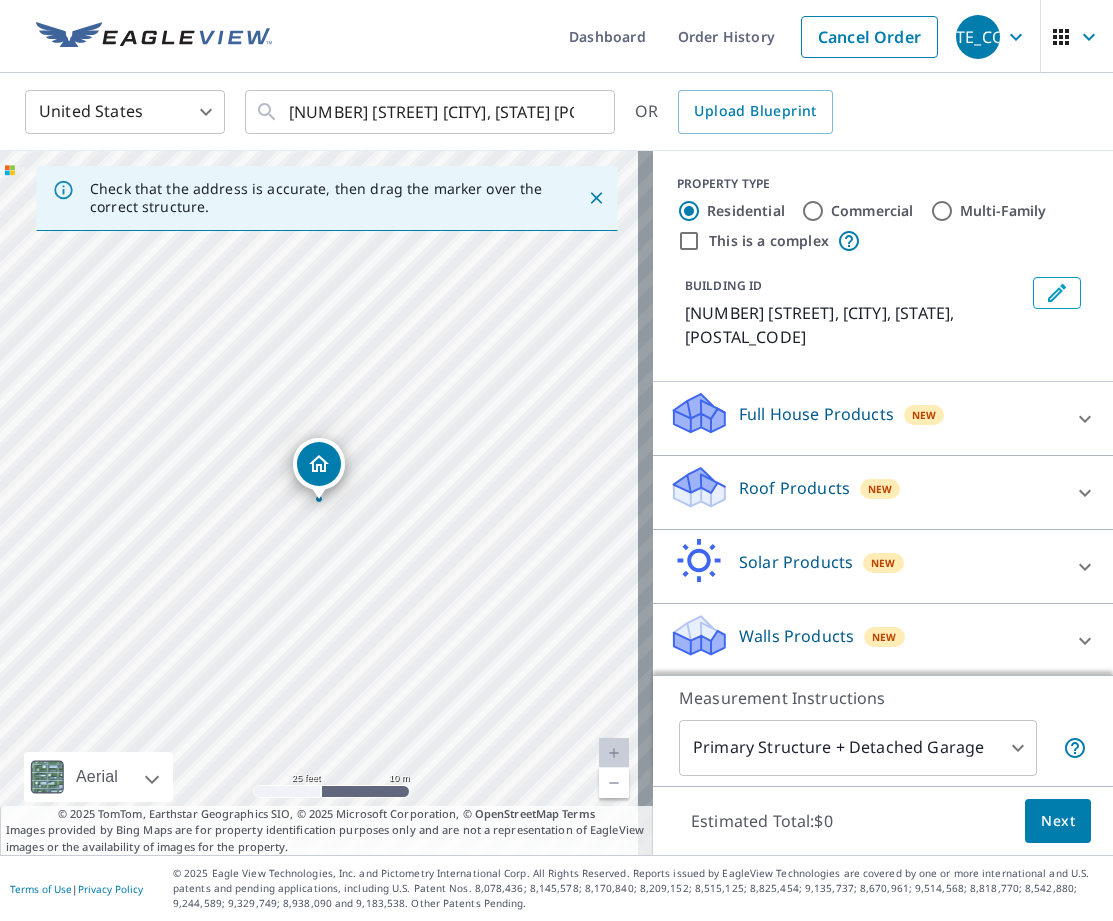 click on "Walls Products" at bounding box center [796, 636] 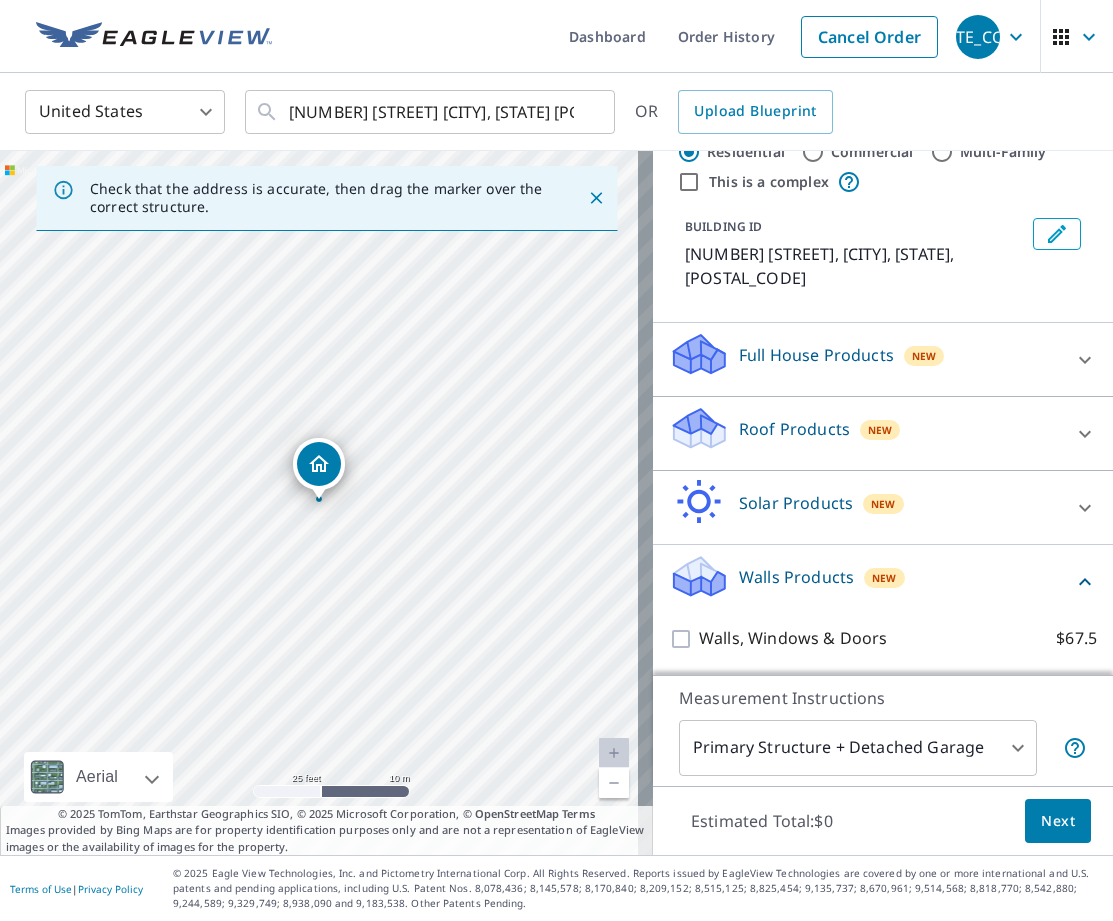scroll, scrollTop: 92, scrollLeft: 0, axis: vertical 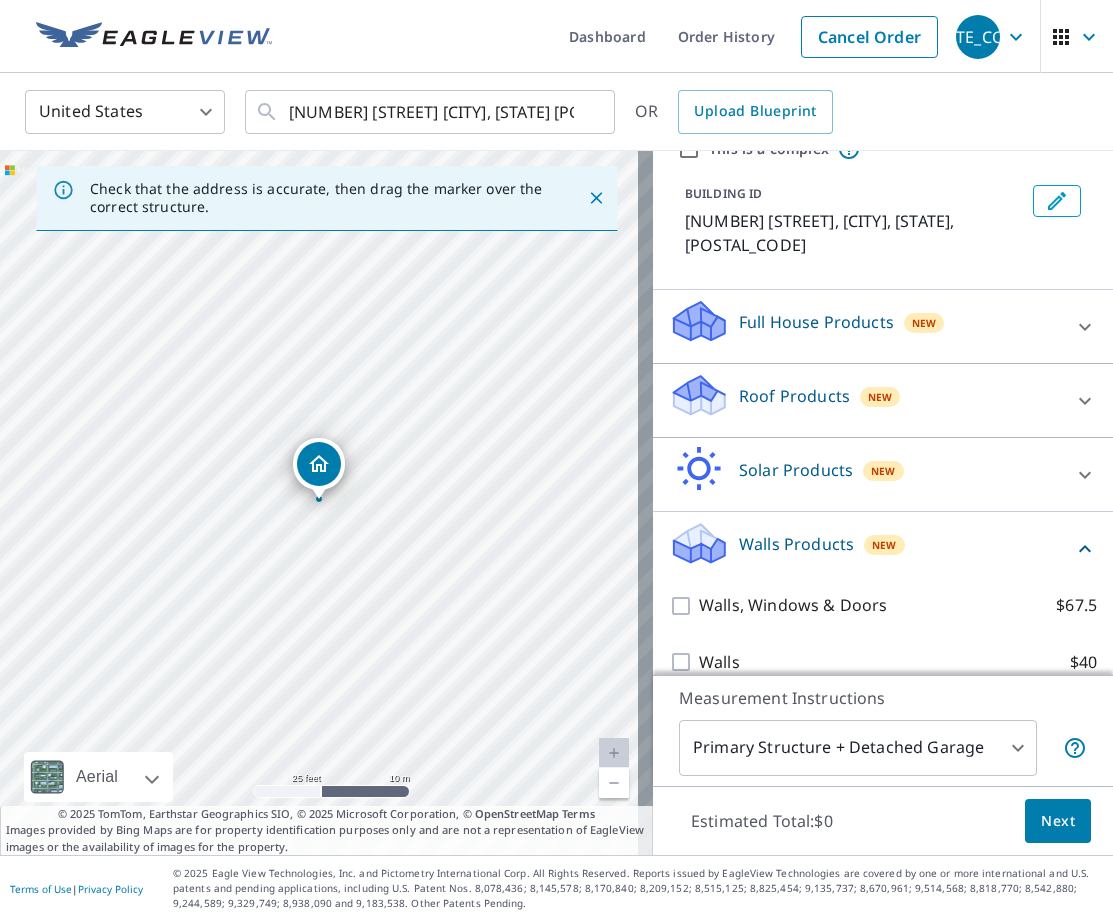 click on "Walls Products" at bounding box center (796, 544) 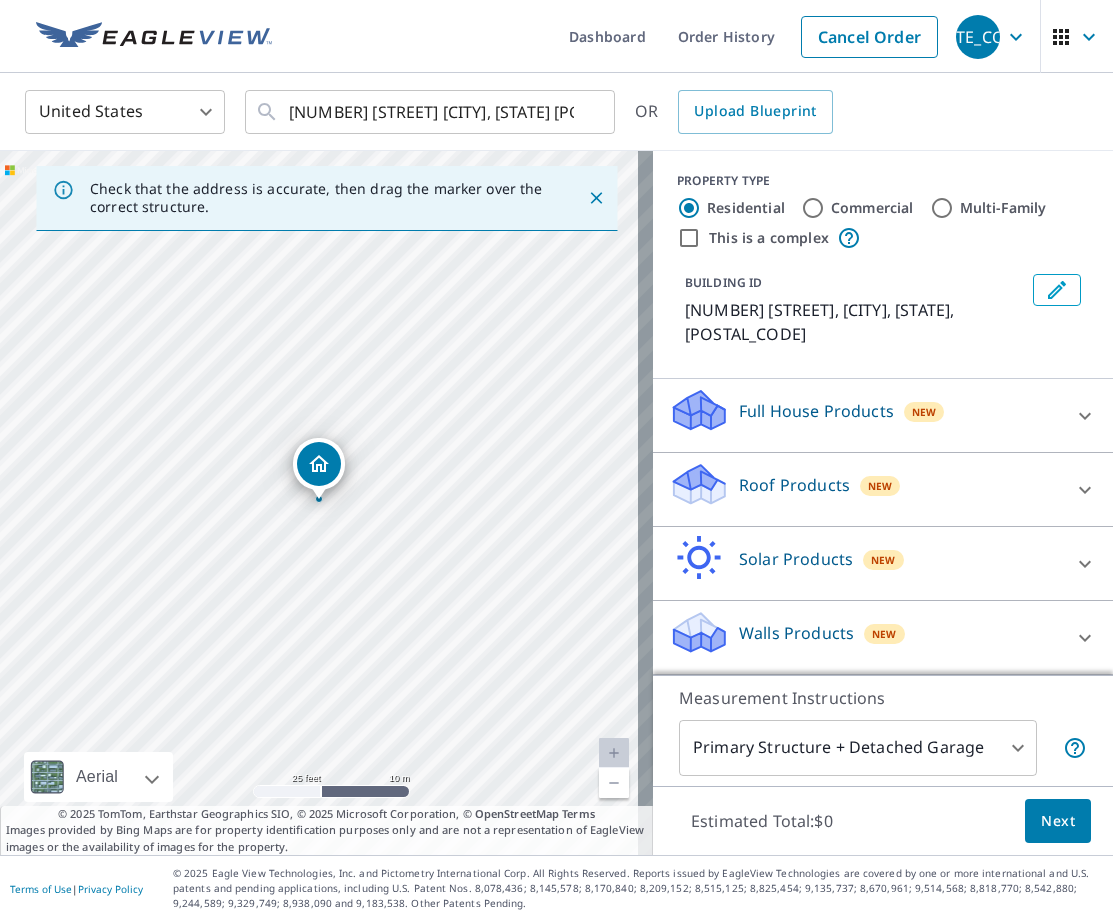 scroll, scrollTop: 0, scrollLeft: 0, axis: both 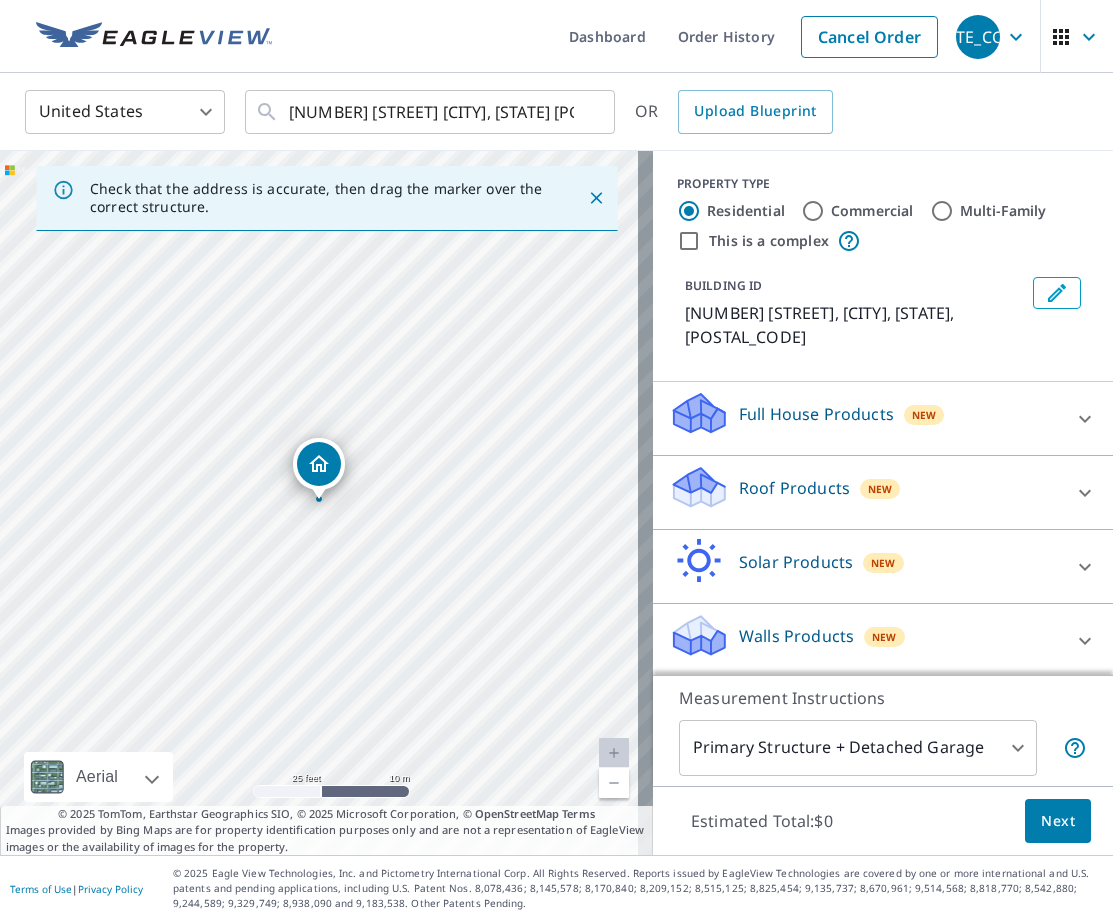 click on "Full House Products New" at bounding box center [865, 418] 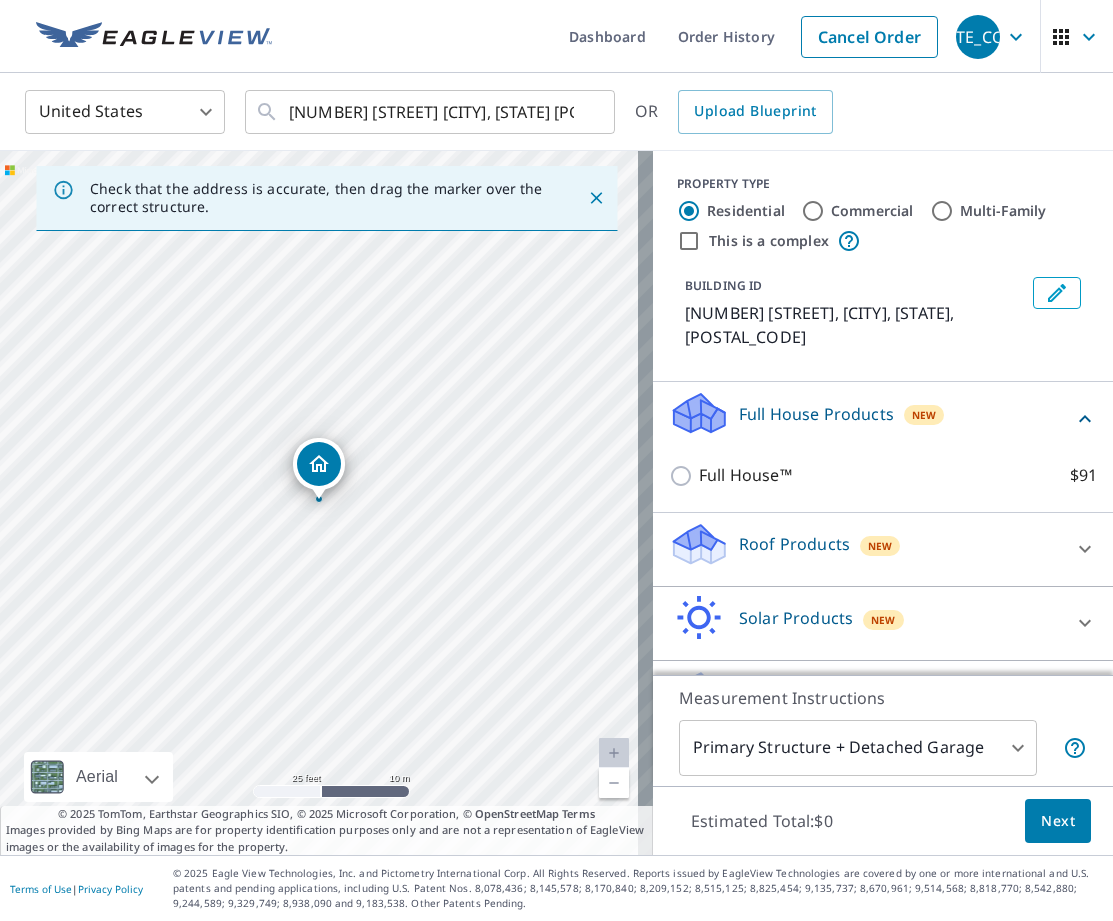 click on "Full House Products New" at bounding box center (871, 418) 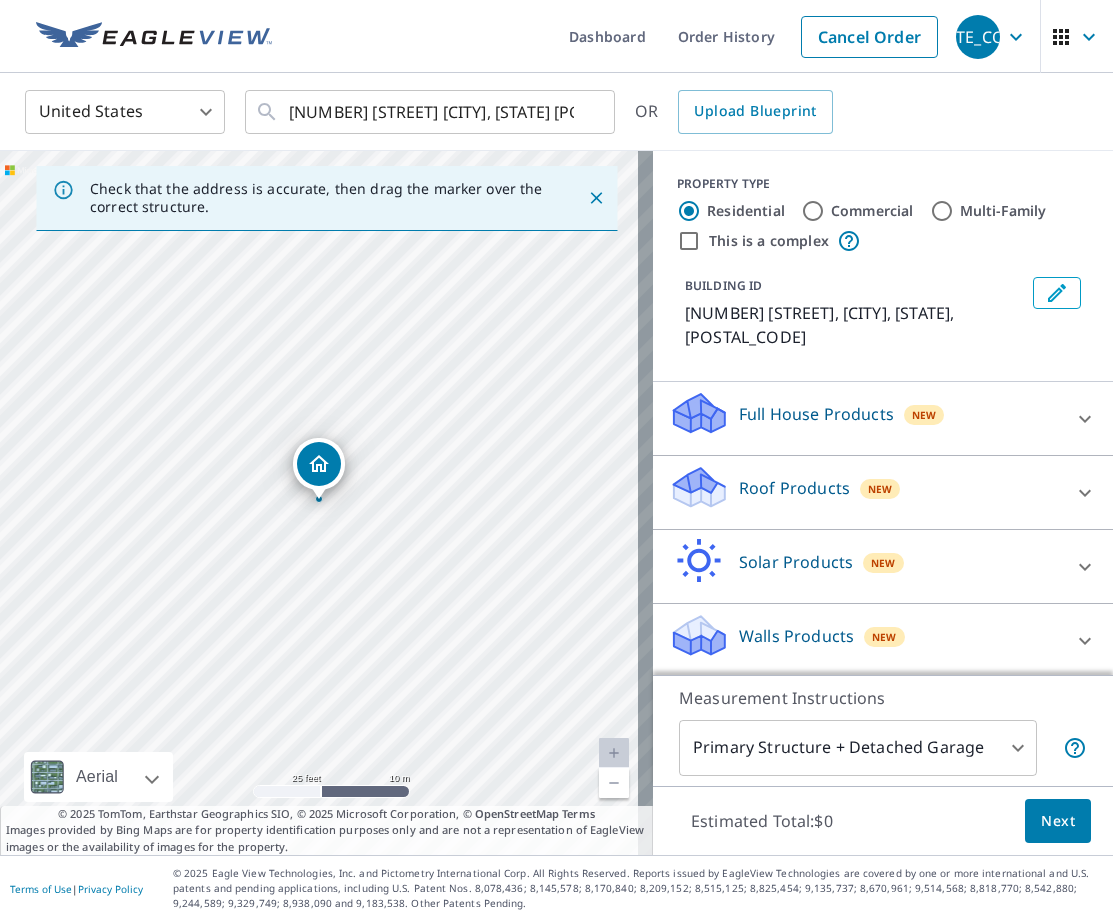 click on "Walls Products" at bounding box center [796, 636] 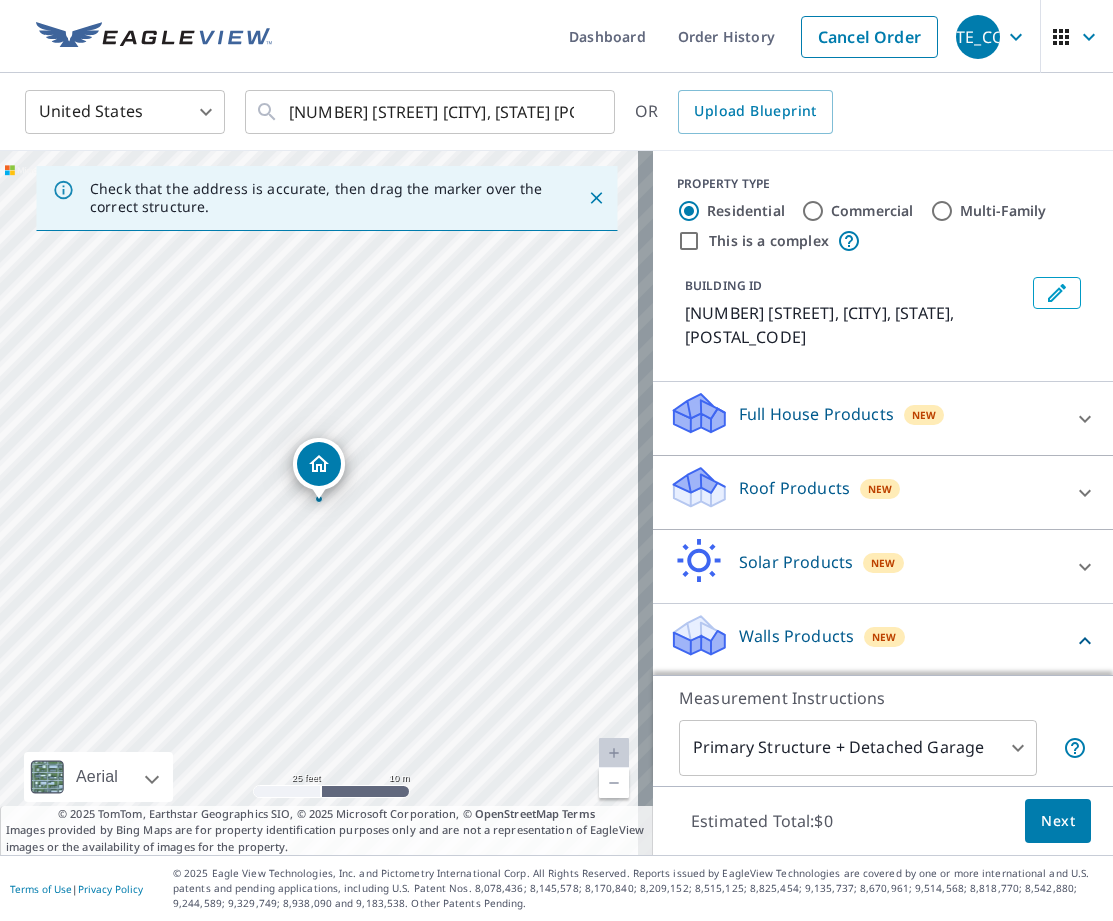 scroll, scrollTop: 92, scrollLeft: 0, axis: vertical 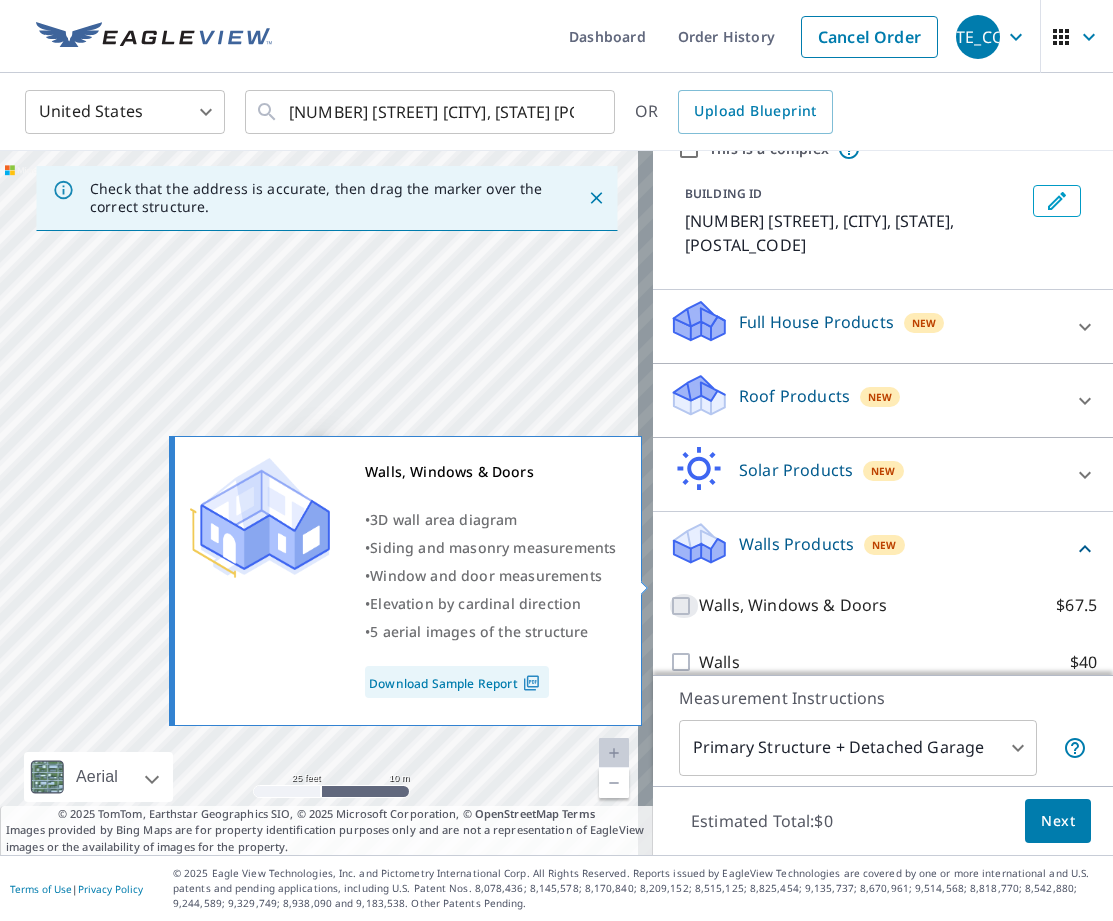 click on "Walls, Windows & Doors $67.5" at bounding box center [684, 606] 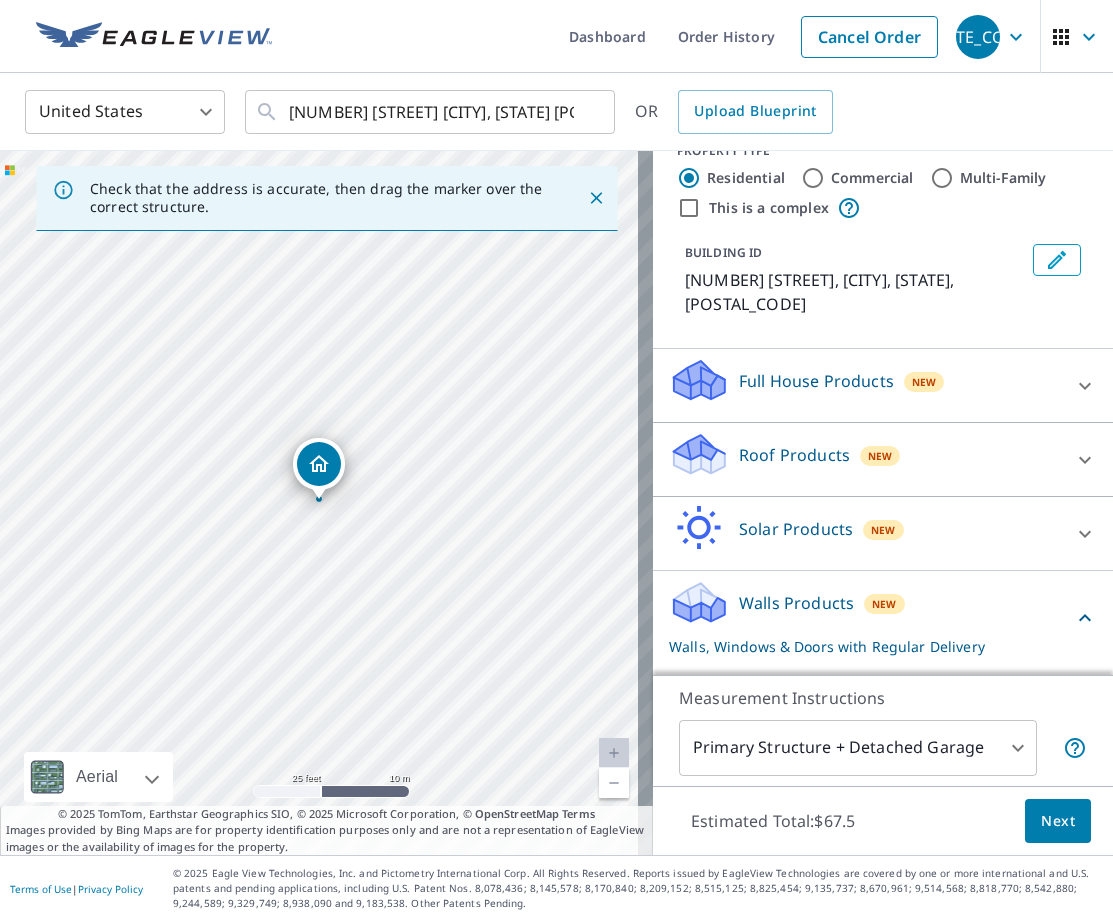 scroll, scrollTop: 0, scrollLeft: 0, axis: both 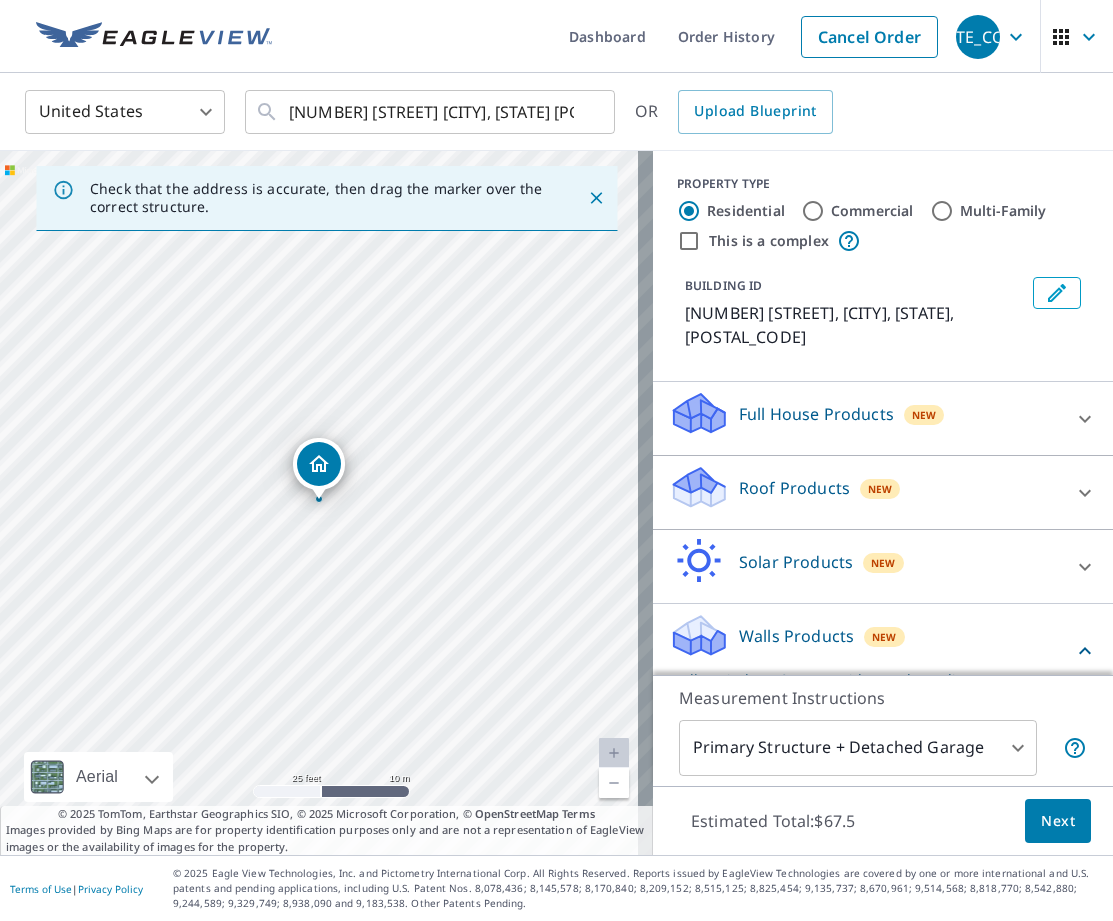 click on "Roof Products" at bounding box center (794, 488) 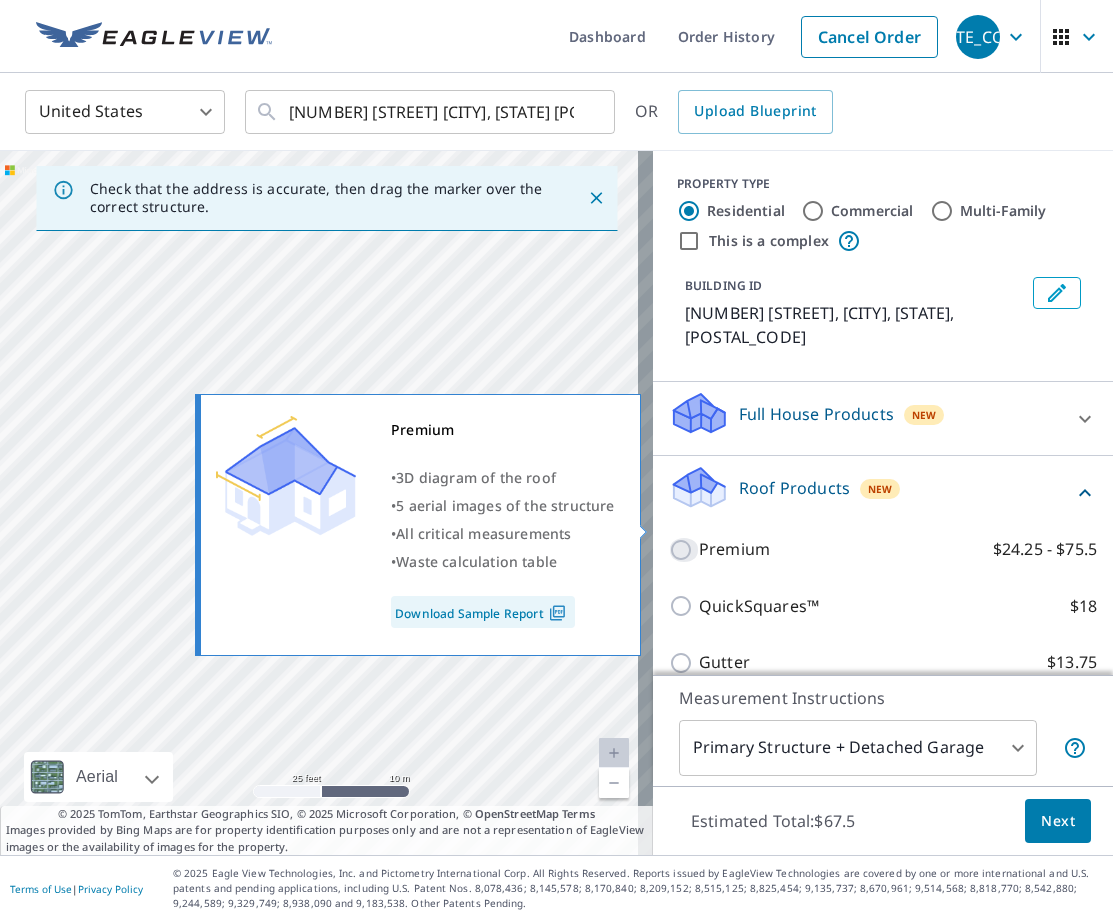 click on "Premium $24.25 - $75.5" at bounding box center [684, 550] 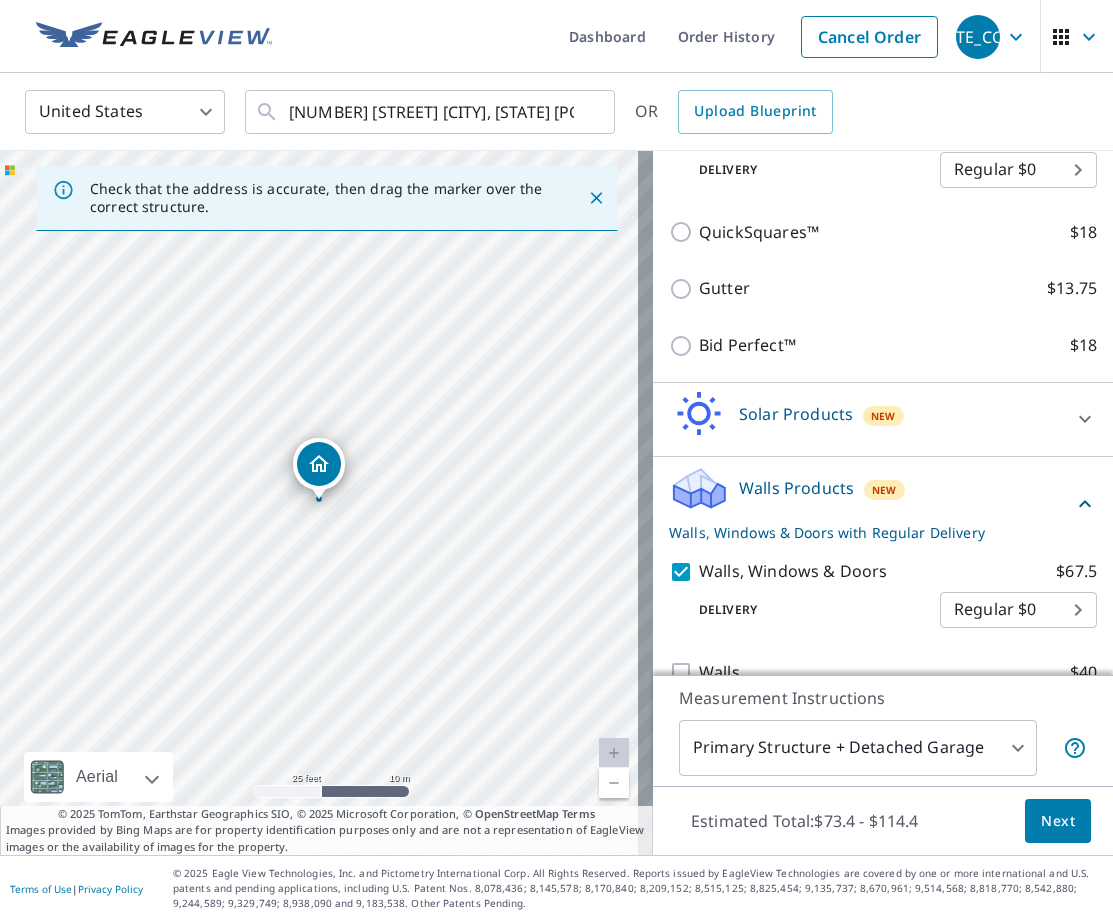 scroll, scrollTop: 449, scrollLeft: 0, axis: vertical 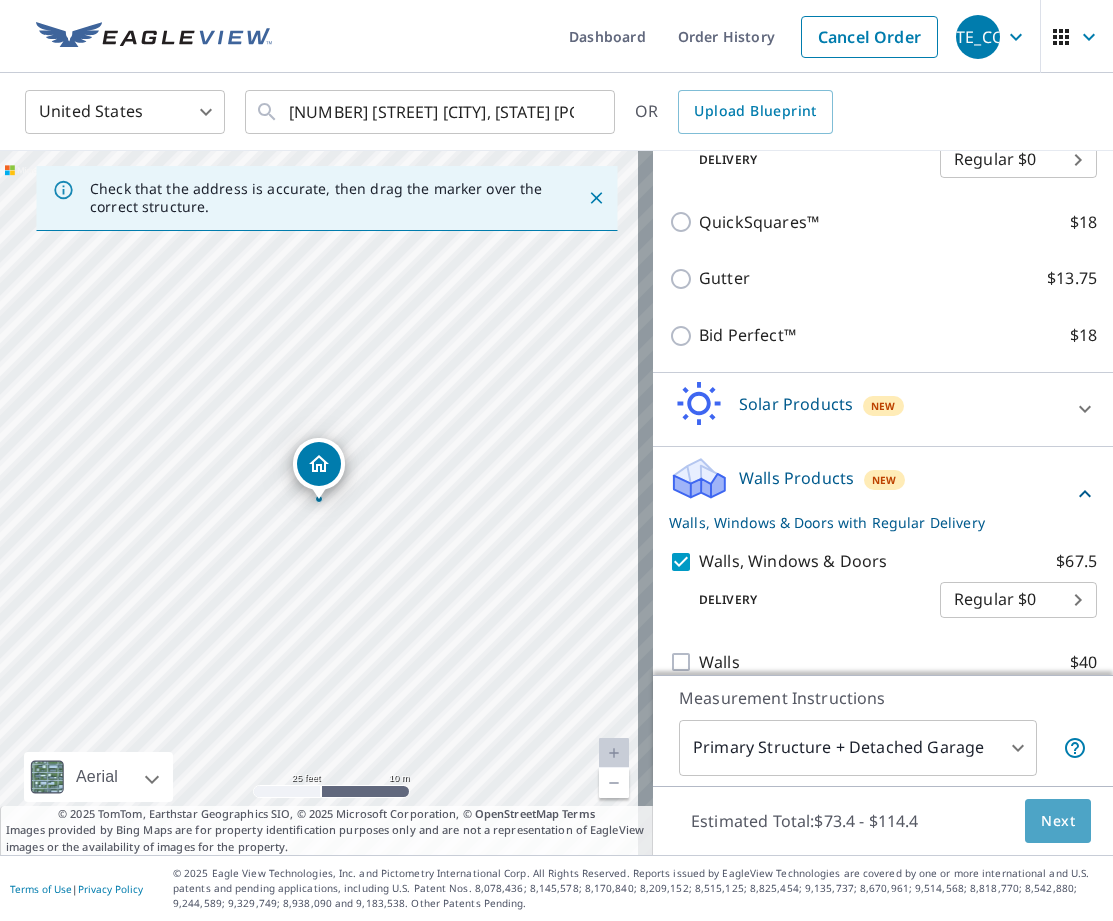 click on "Next" at bounding box center (1058, 821) 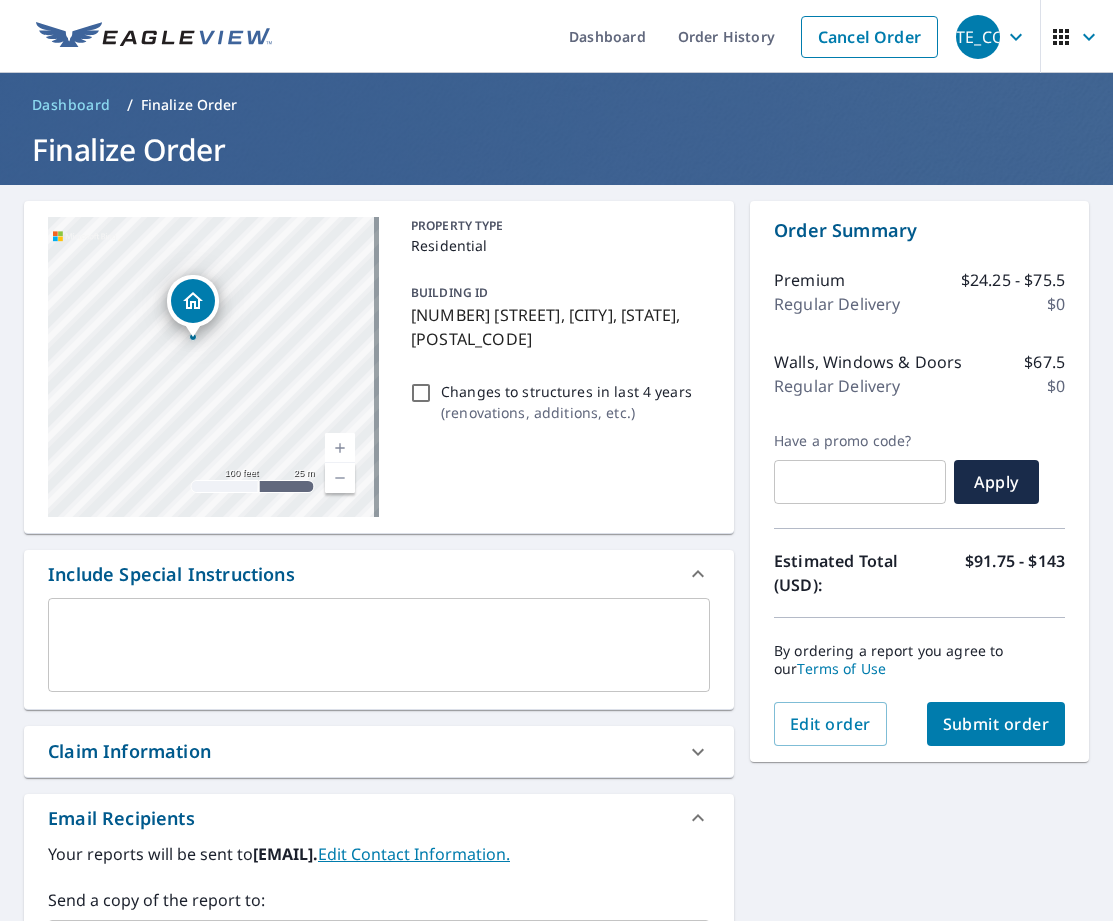 drag, startPoint x: 145, startPoint y: 352, endPoint x: 223, endPoint y: 348, distance: 78.10249 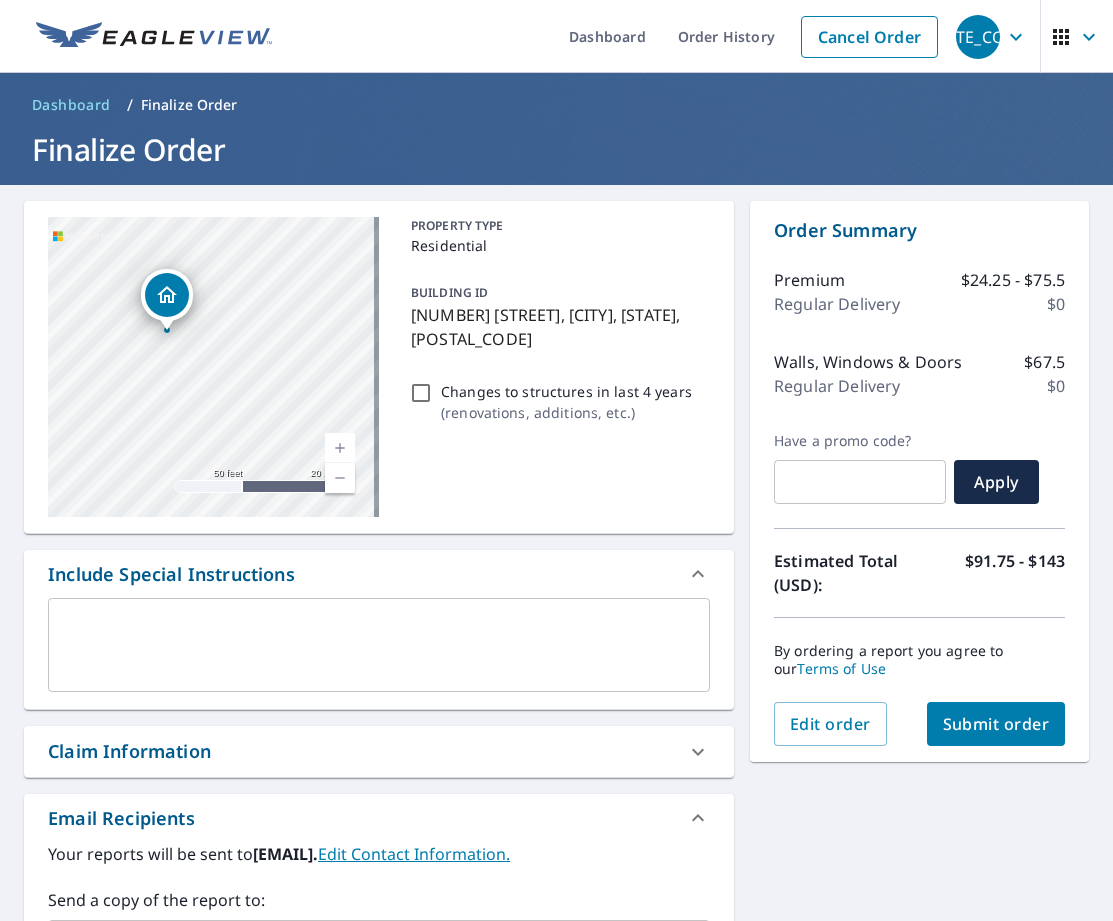click at bounding box center (340, 448) 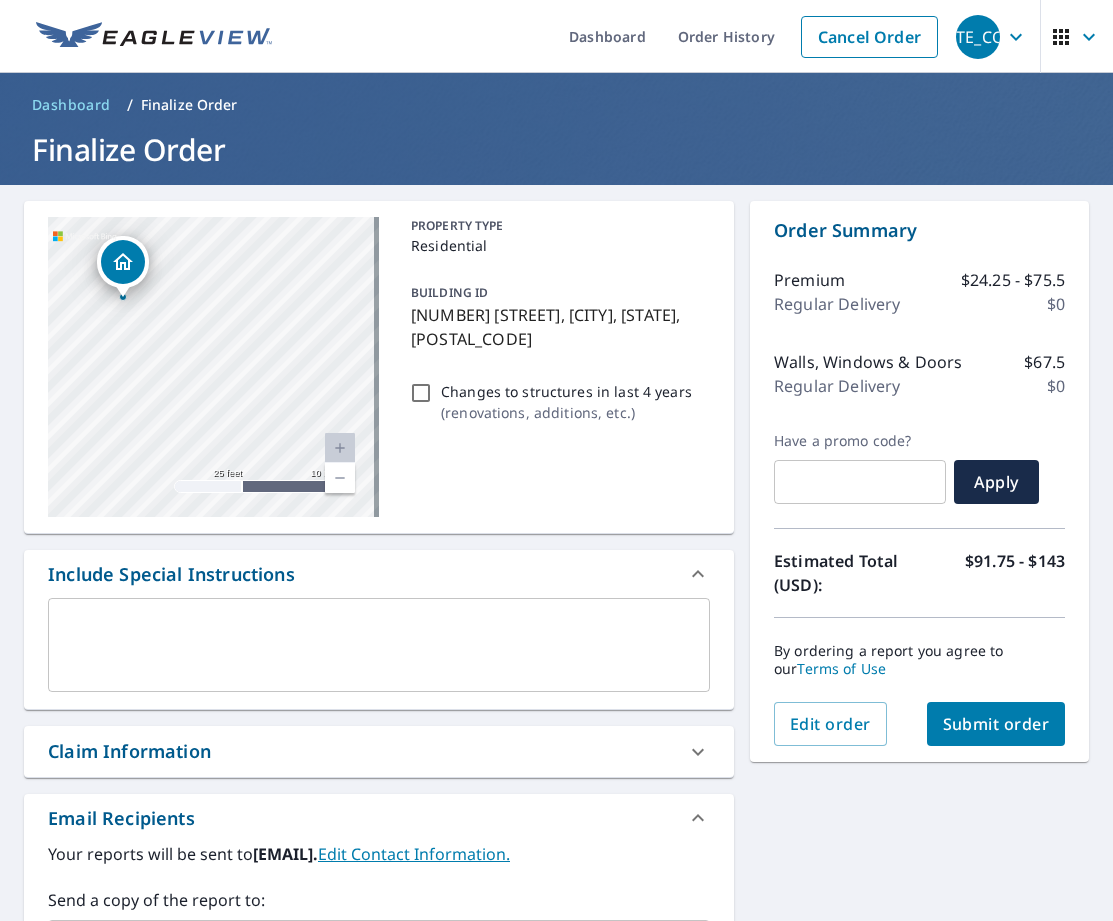 click at bounding box center (340, 478) 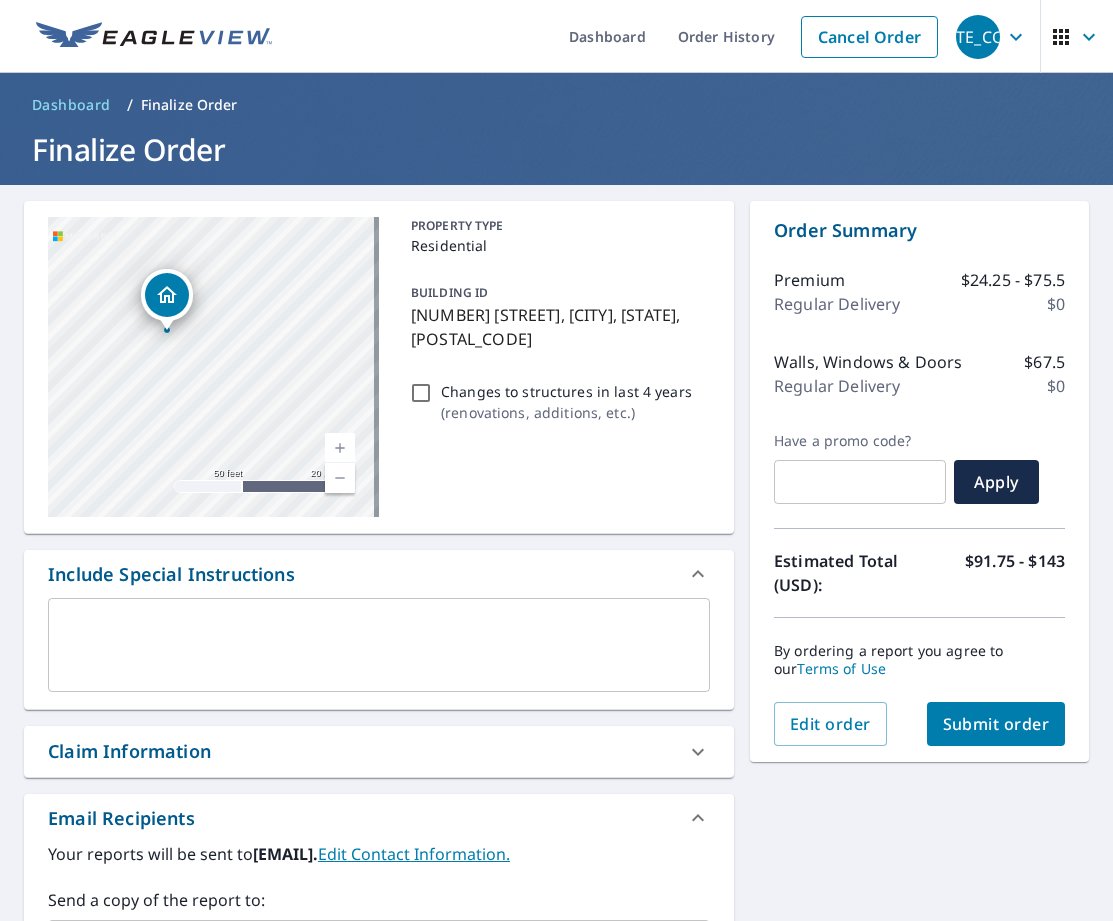 click at bounding box center (340, 448) 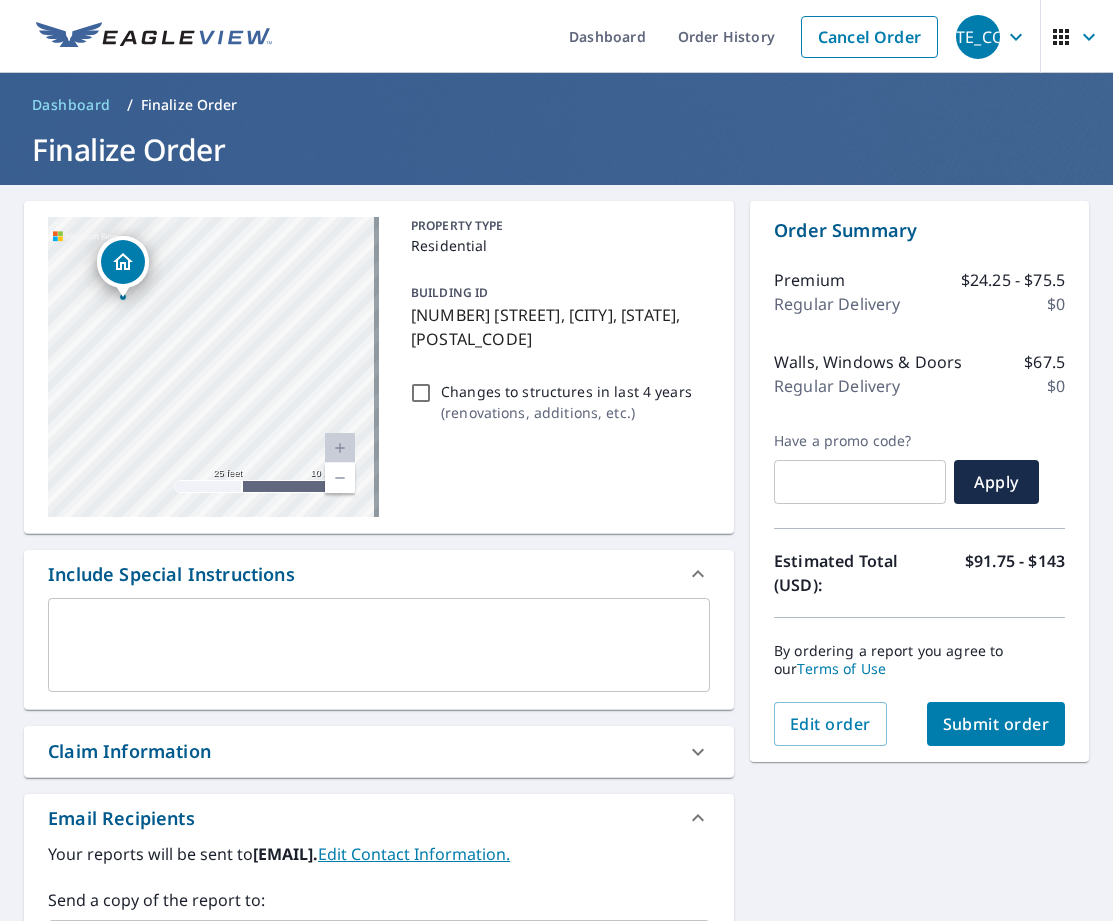 click at bounding box center [340, 478] 